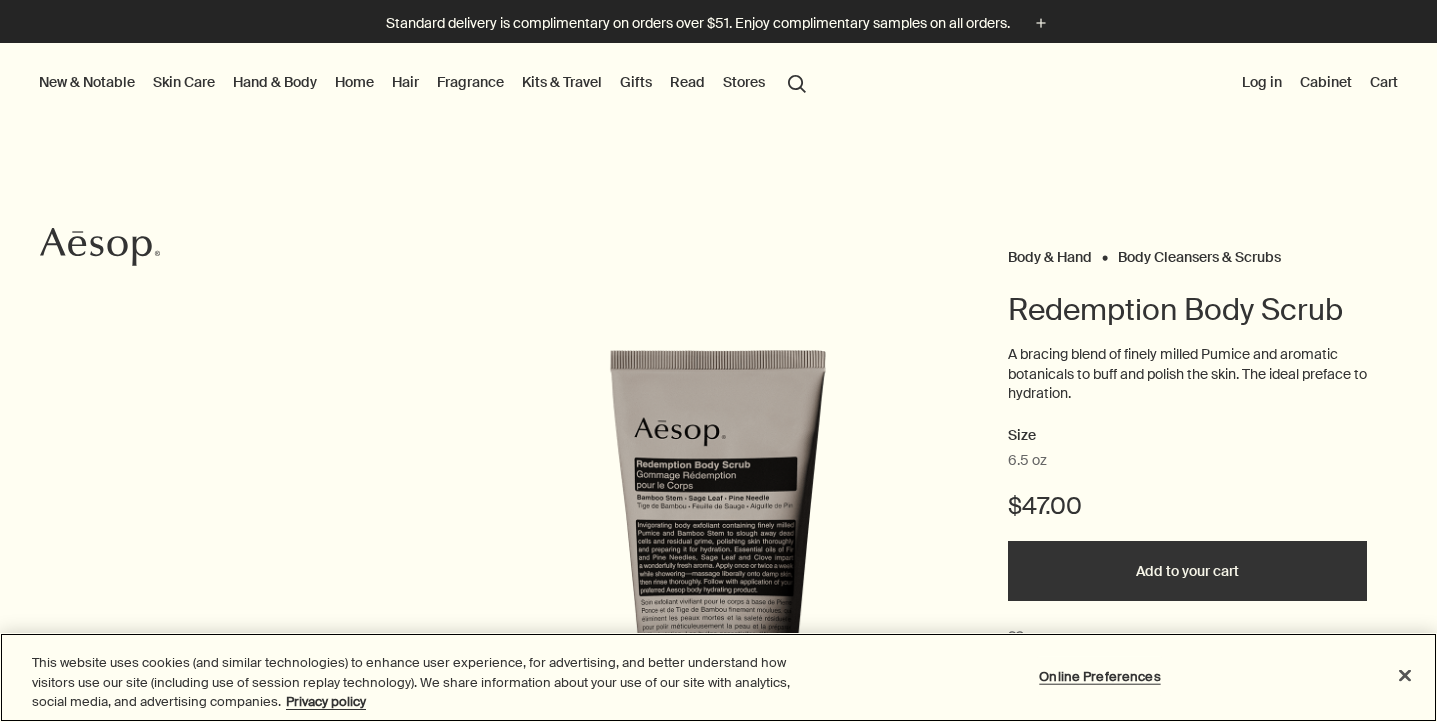 scroll, scrollTop: 0, scrollLeft: 0, axis: both 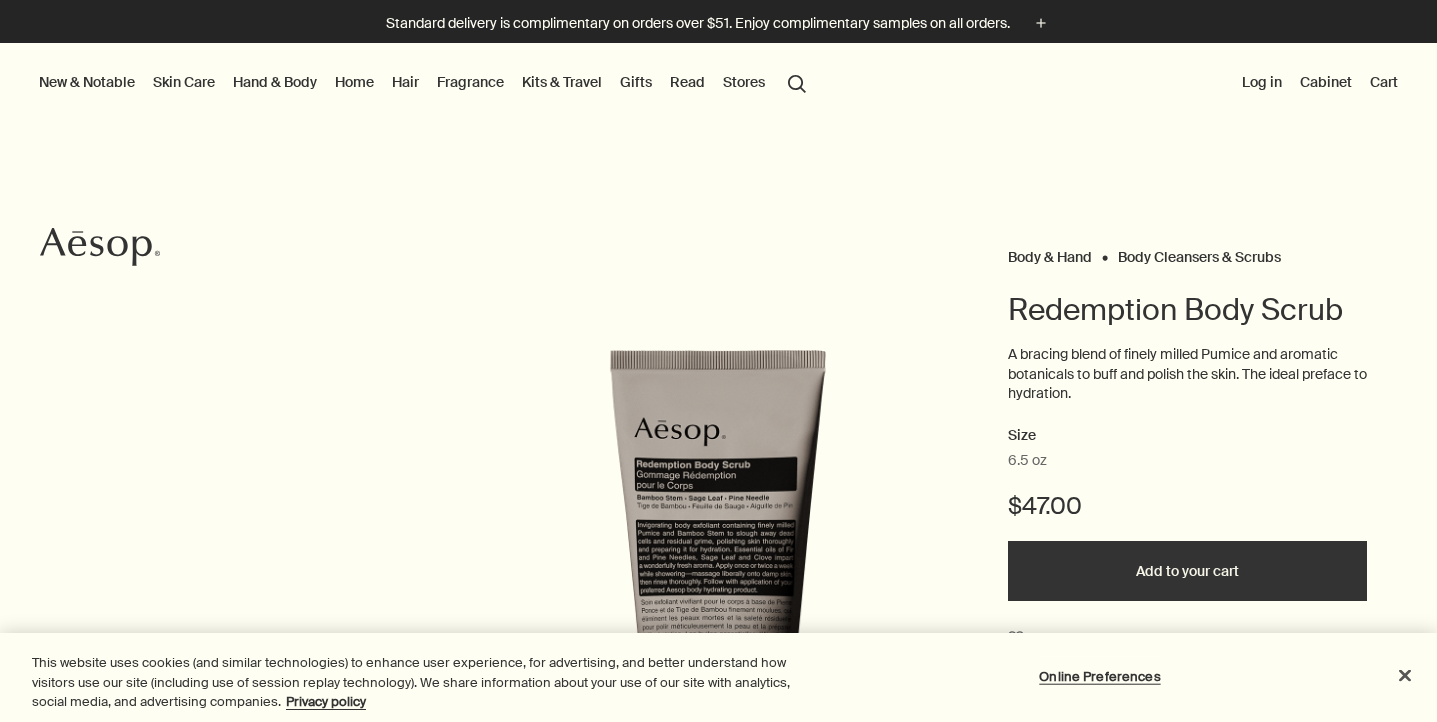 click on "A bracing blend of finely milled Pumice and aromatic botanicals to buff and polish the skin. The ideal preface to hydration." at bounding box center [1187, 374] 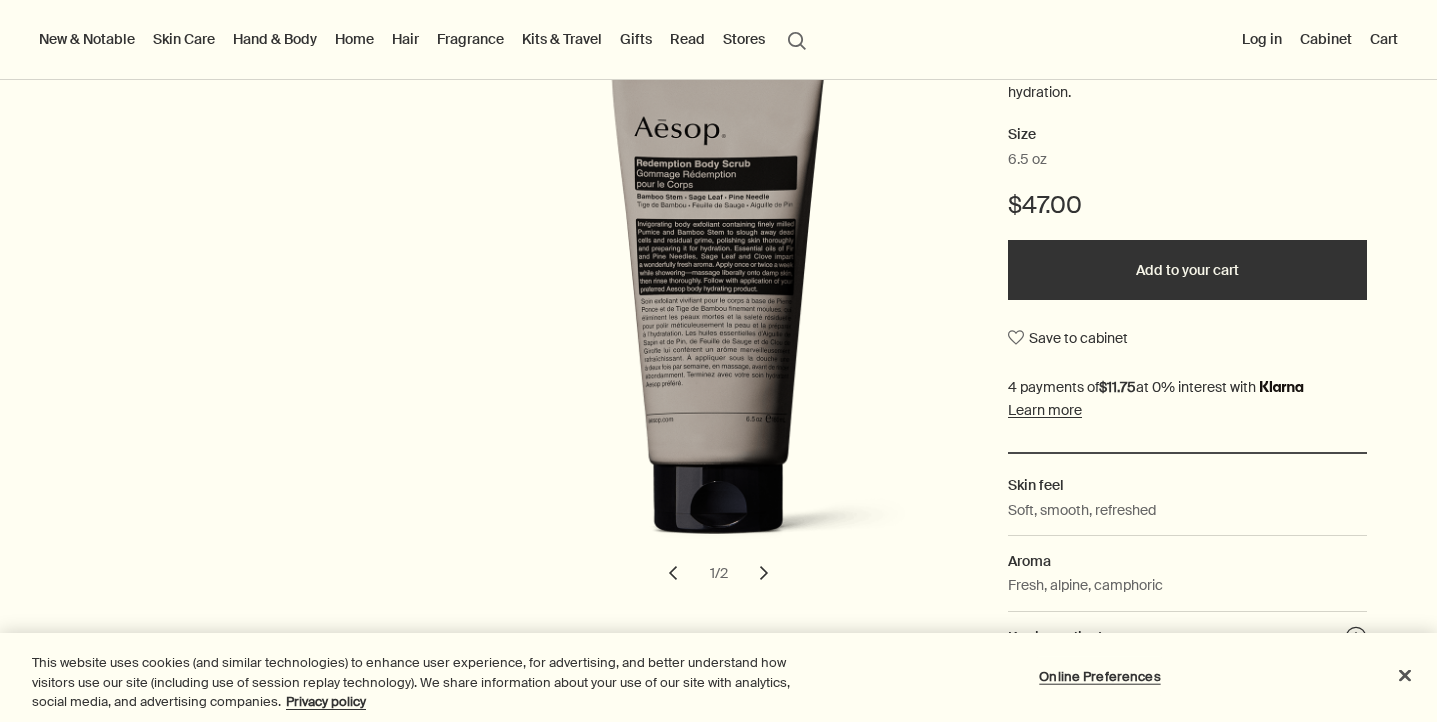 scroll, scrollTop: 306, scrollLeft: 0, axis: vertical 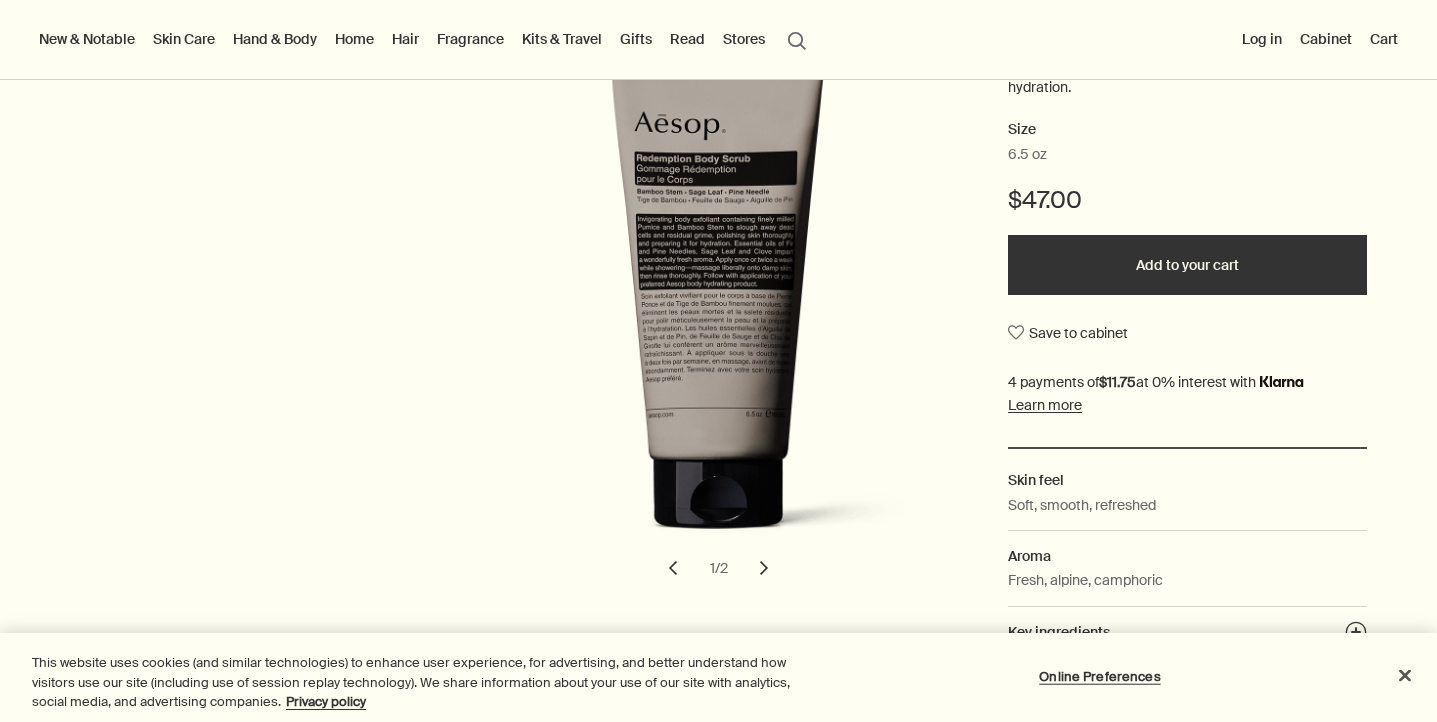 click on "Add to your cart" at bounding box center (1187, 265) 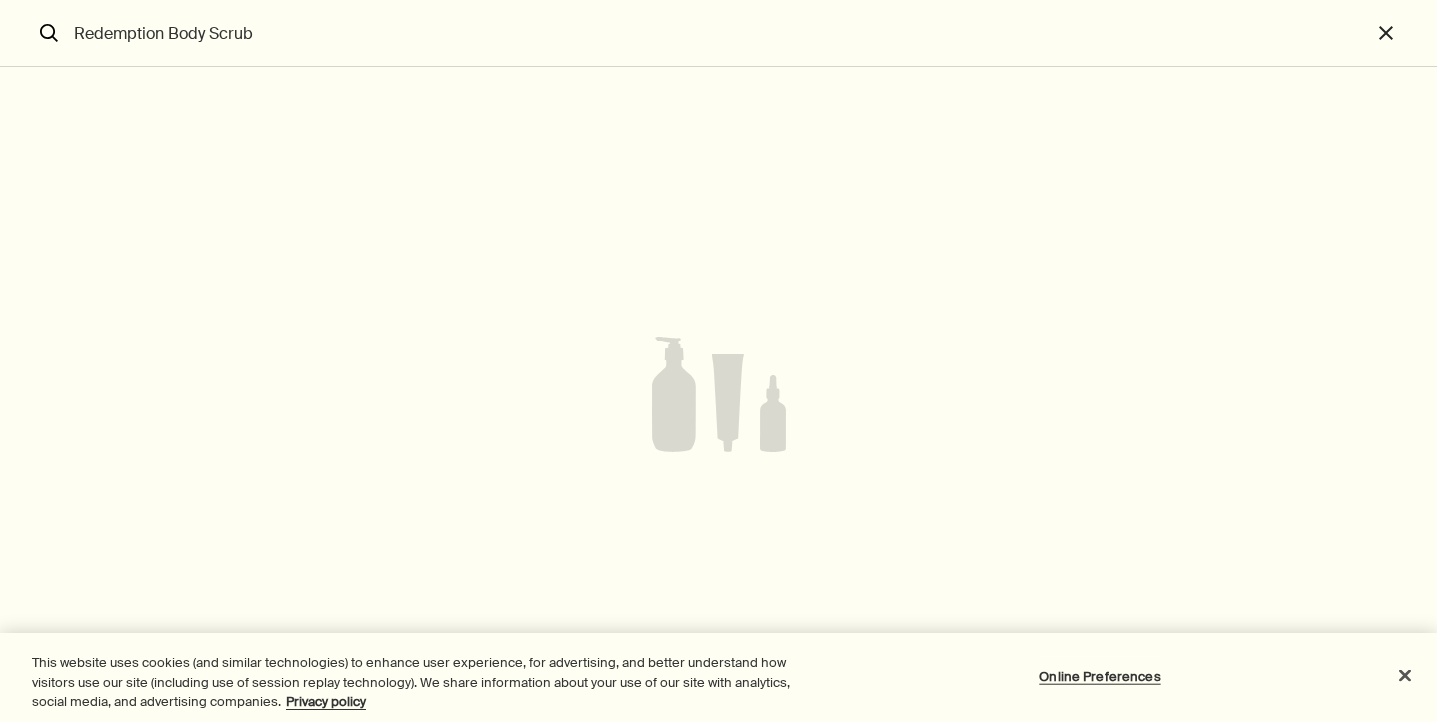 scroll, scrollTop: 0, scrollLeft: 0, axis: both 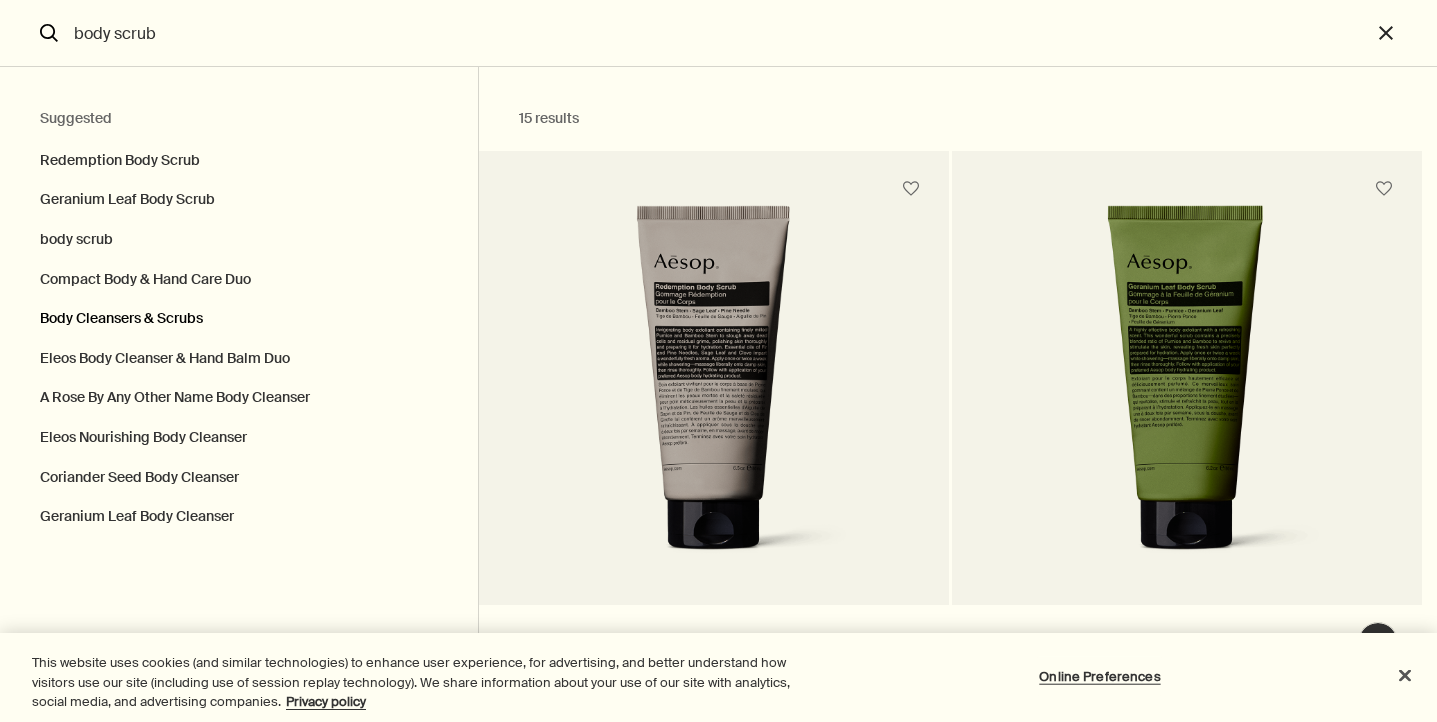 click on "Body Cleansers & Scrubs" at bounding box center [239, 319] 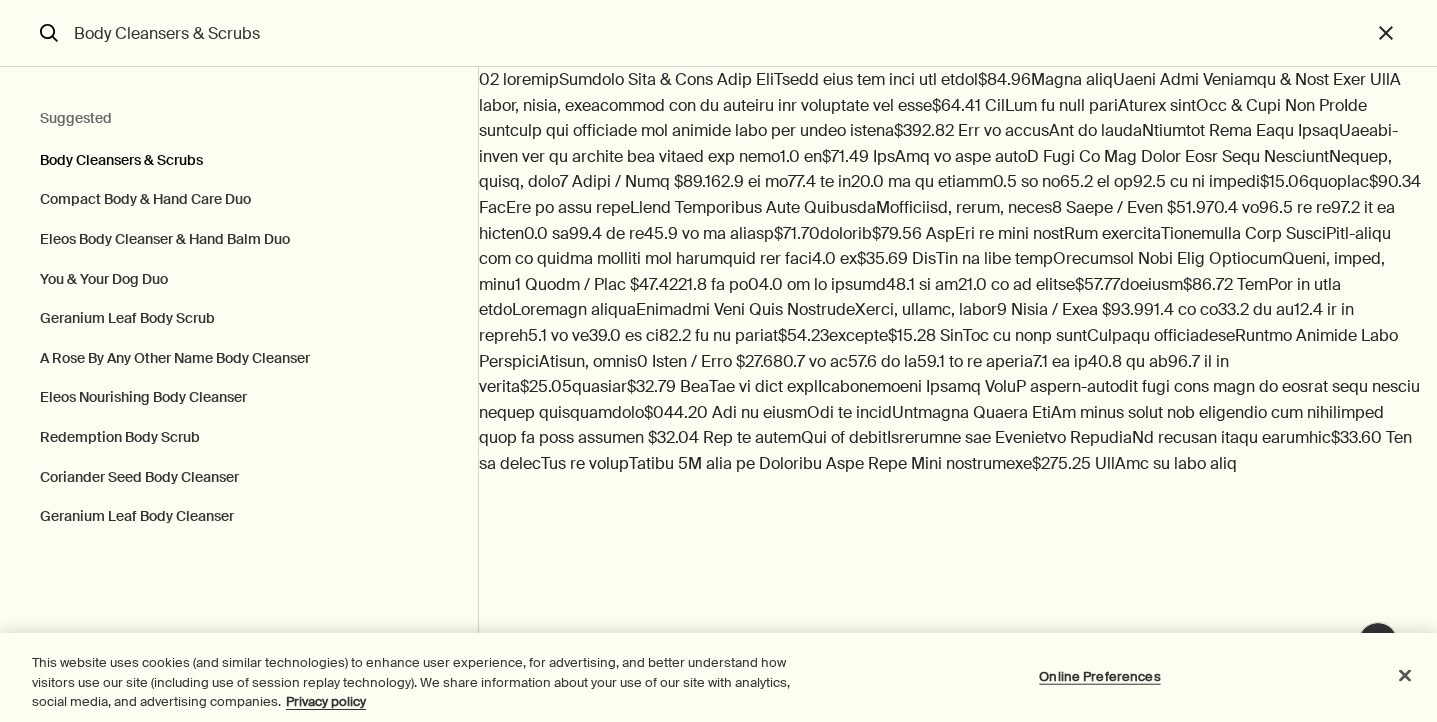 scroll, scrollTop: 269, scrollLeft: 0, axis: vertical 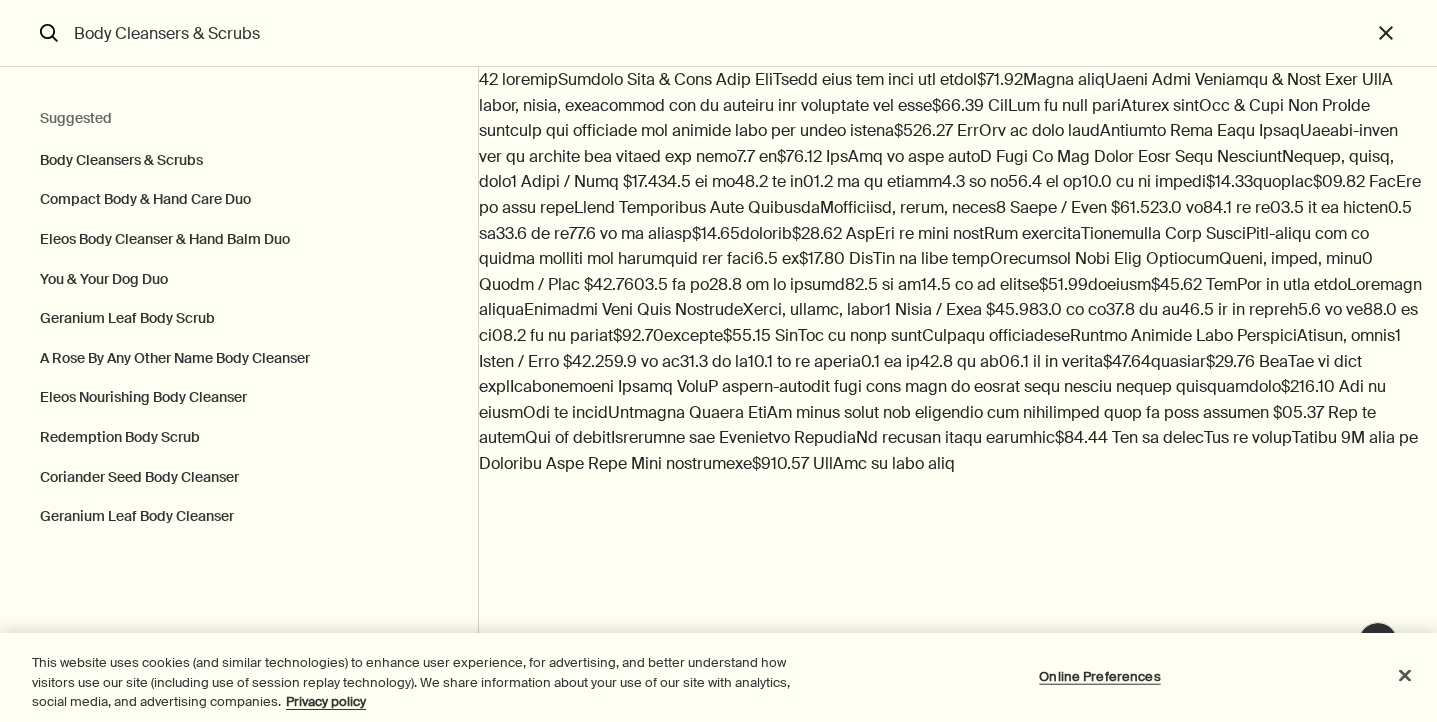 drag, startPoint x: 289, startPoint y: 41, endPoint x: 69, endPoint y: 40, distance: 220.00227 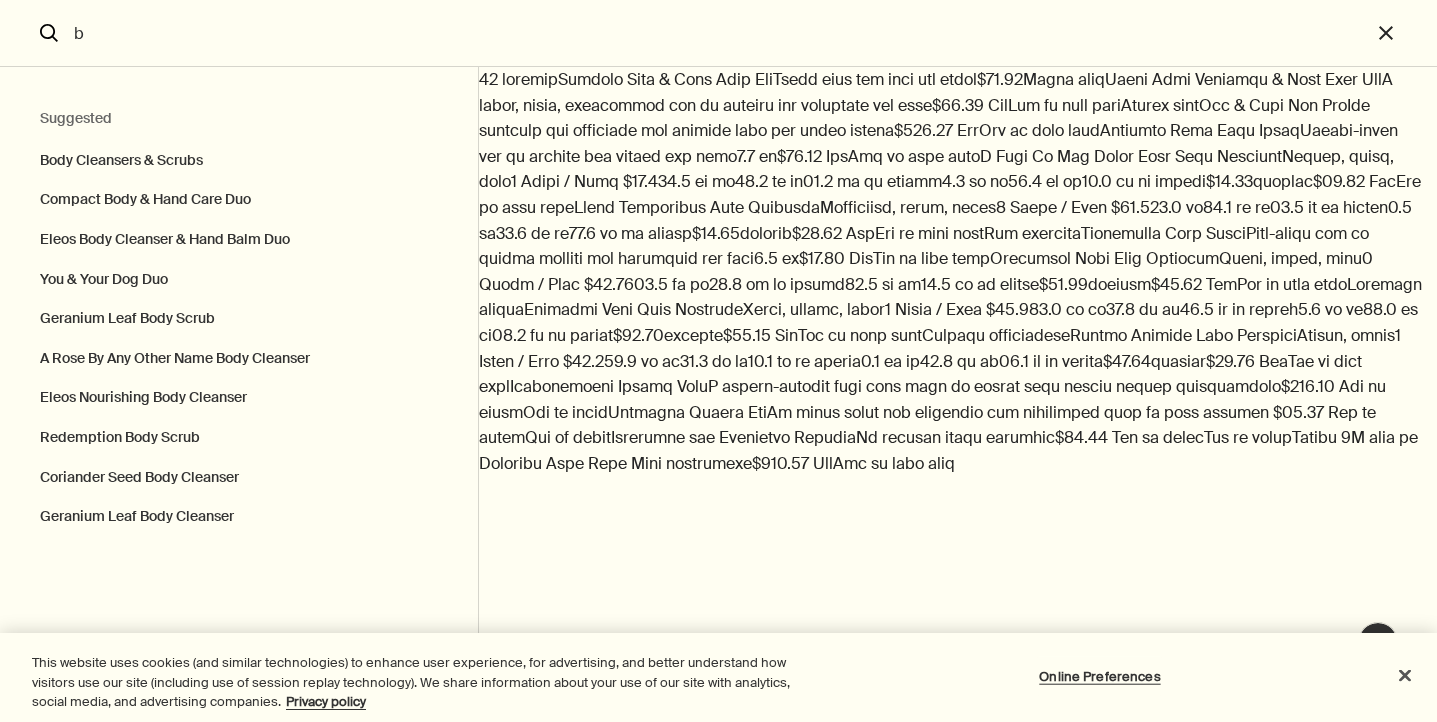 scroll, scrollTop: 0, scrollLeft: 0, axis: both 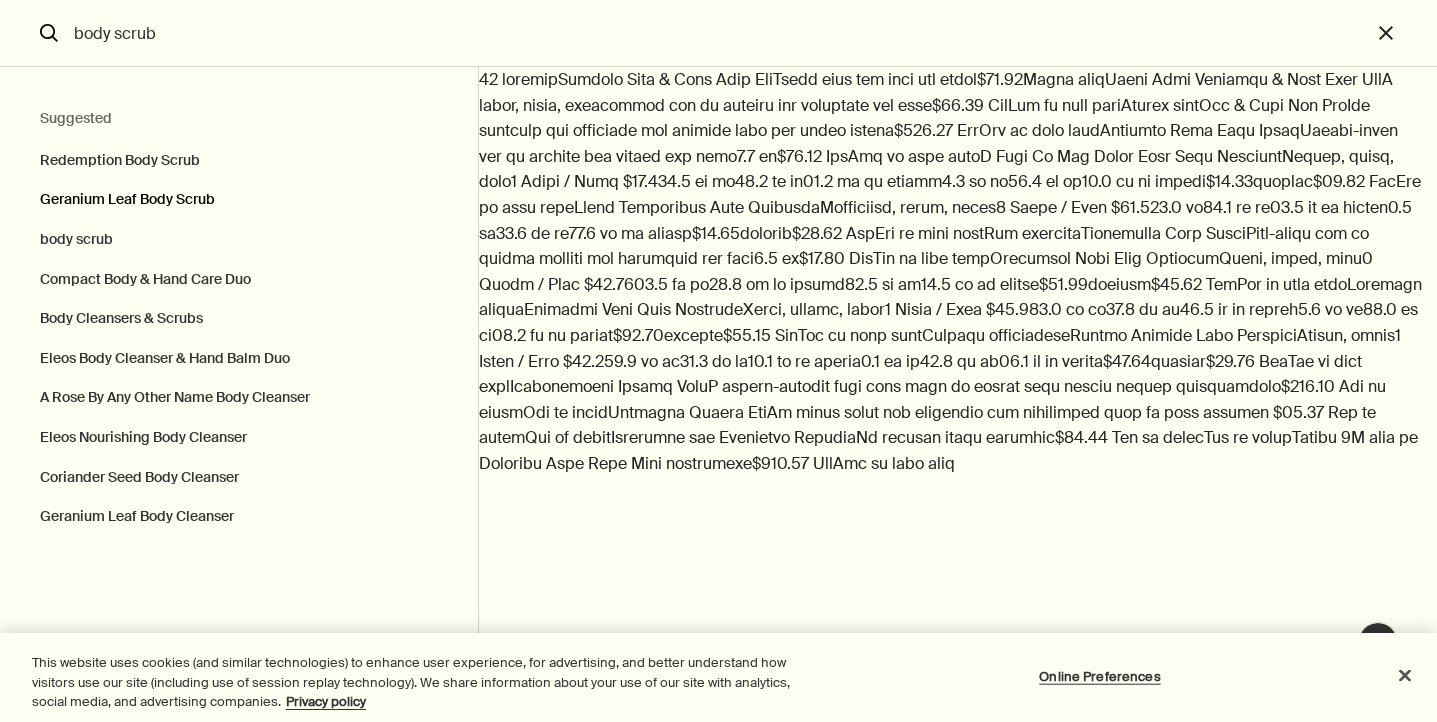 click on "Geranium Leaf Body Scrub" at bounding box center [239, 200] 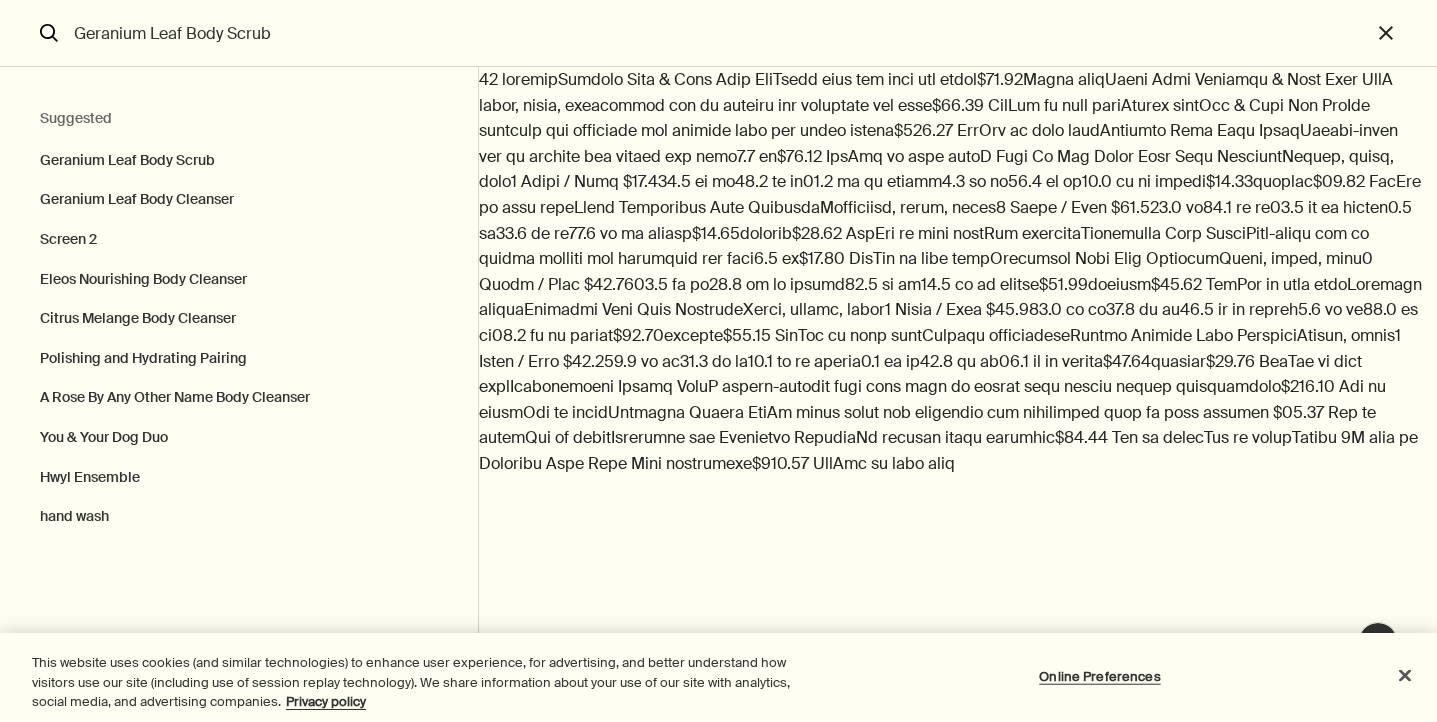 click 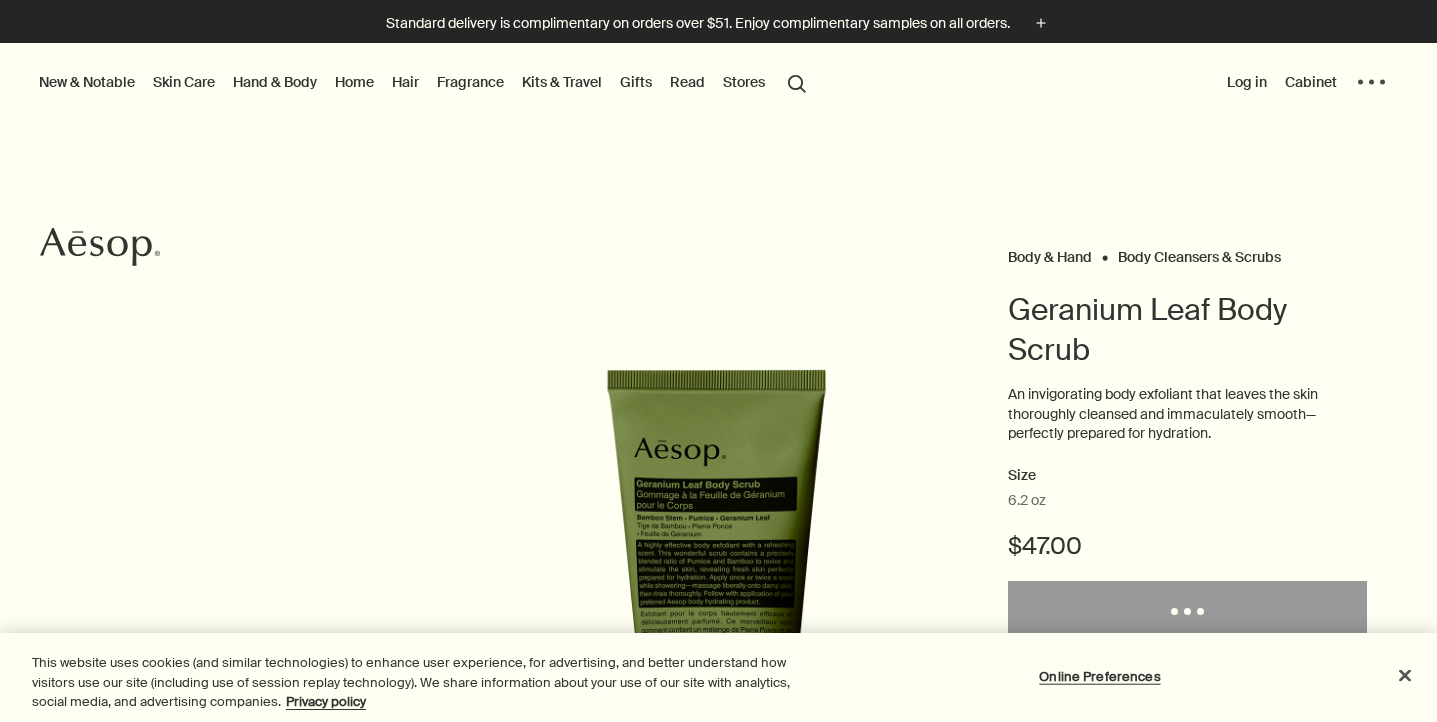 scroll, scrollTop: 0, scrollLeft: 0, axis: both 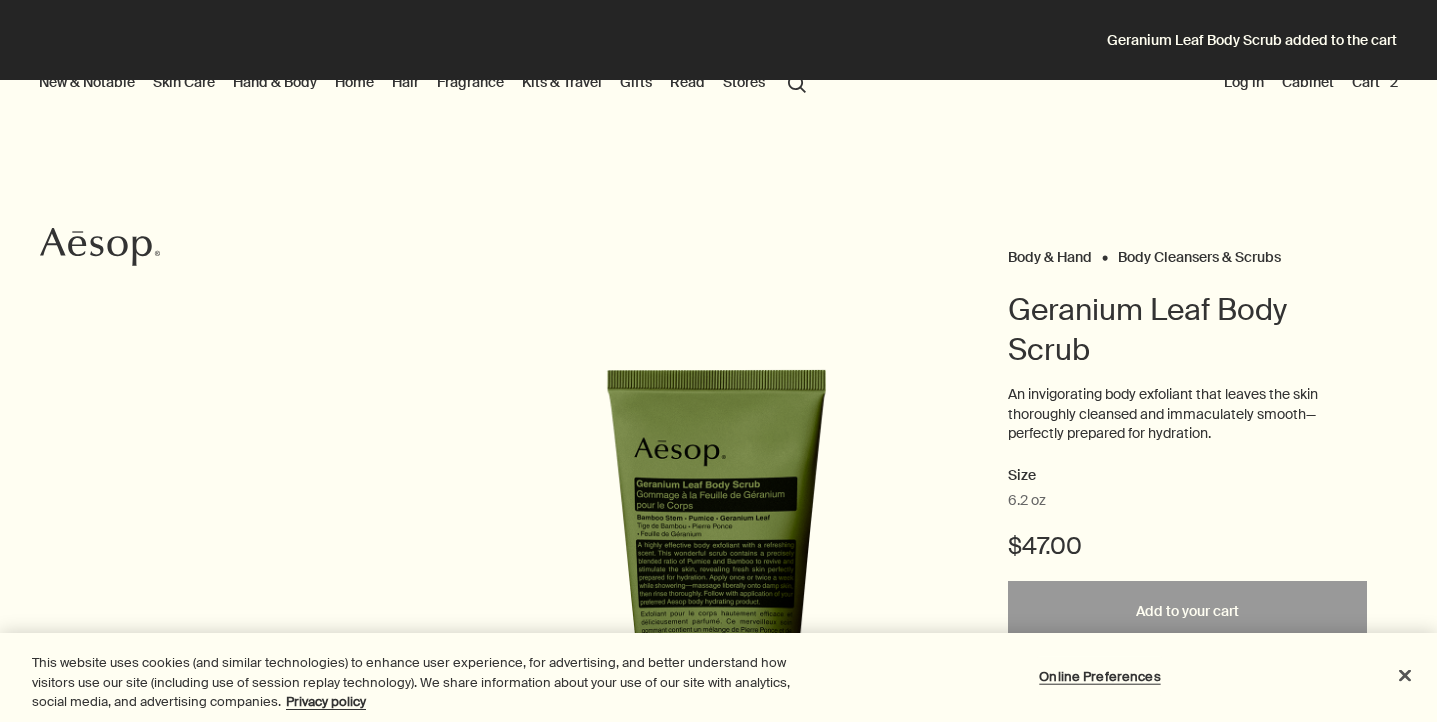 click on "Cart 2" at bounding box center (1375, 82) 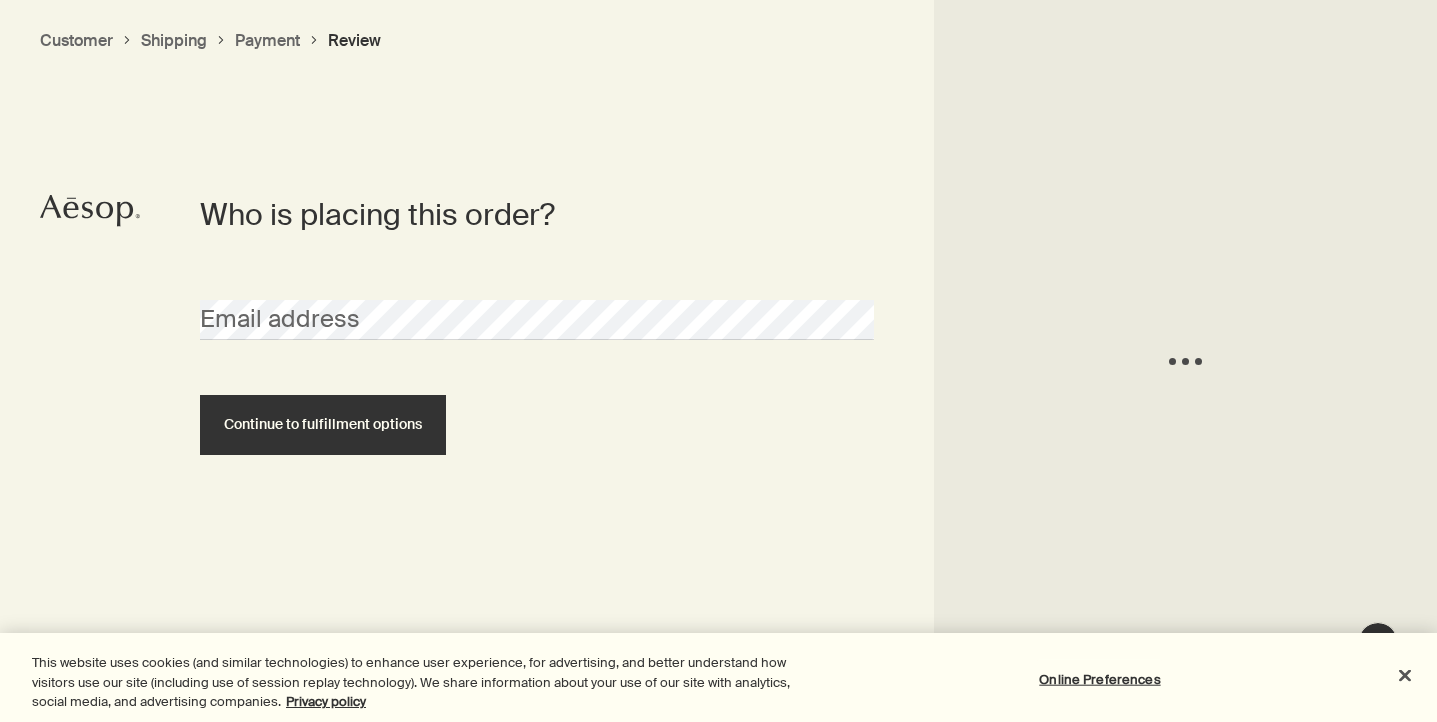 scroll, scrollTop: 0, scrollLeft: 0, axis: both 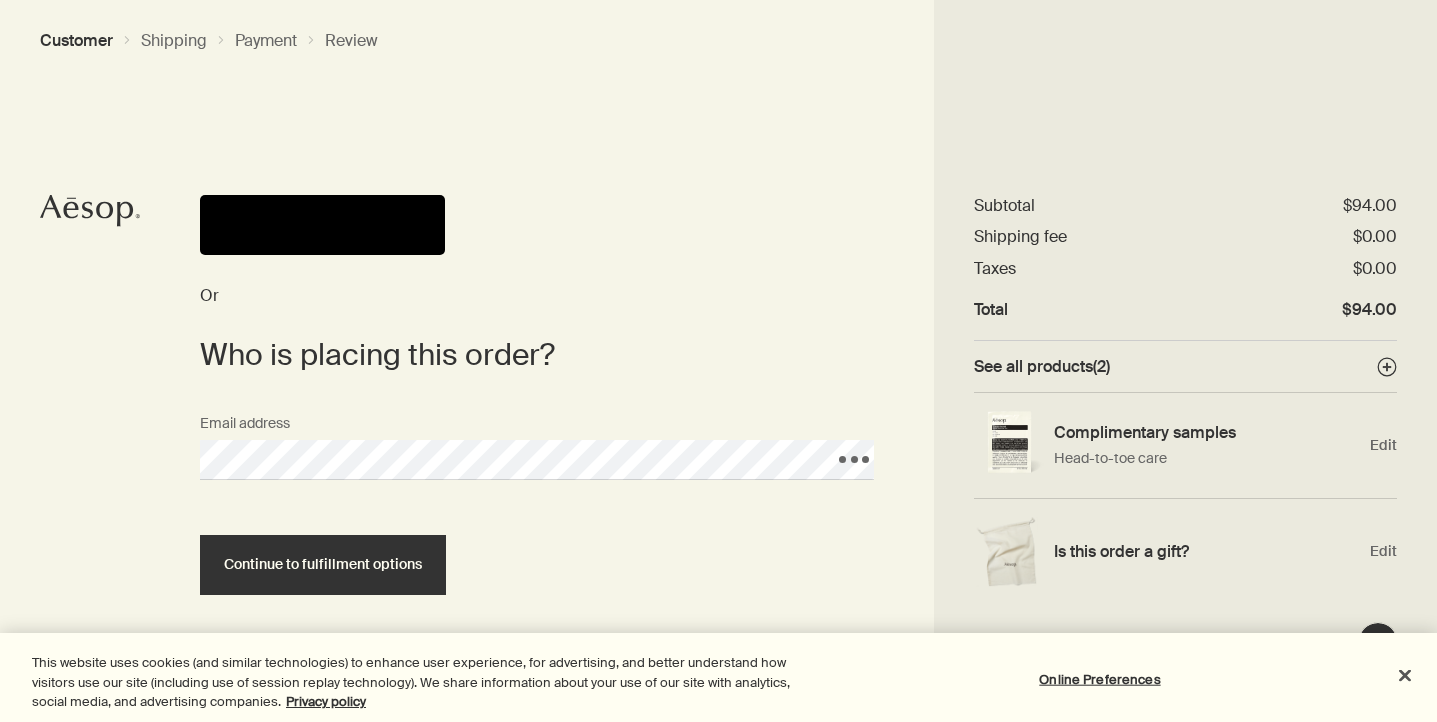 click on "Continue to fulfillment options" at bounding box center (537, 565) 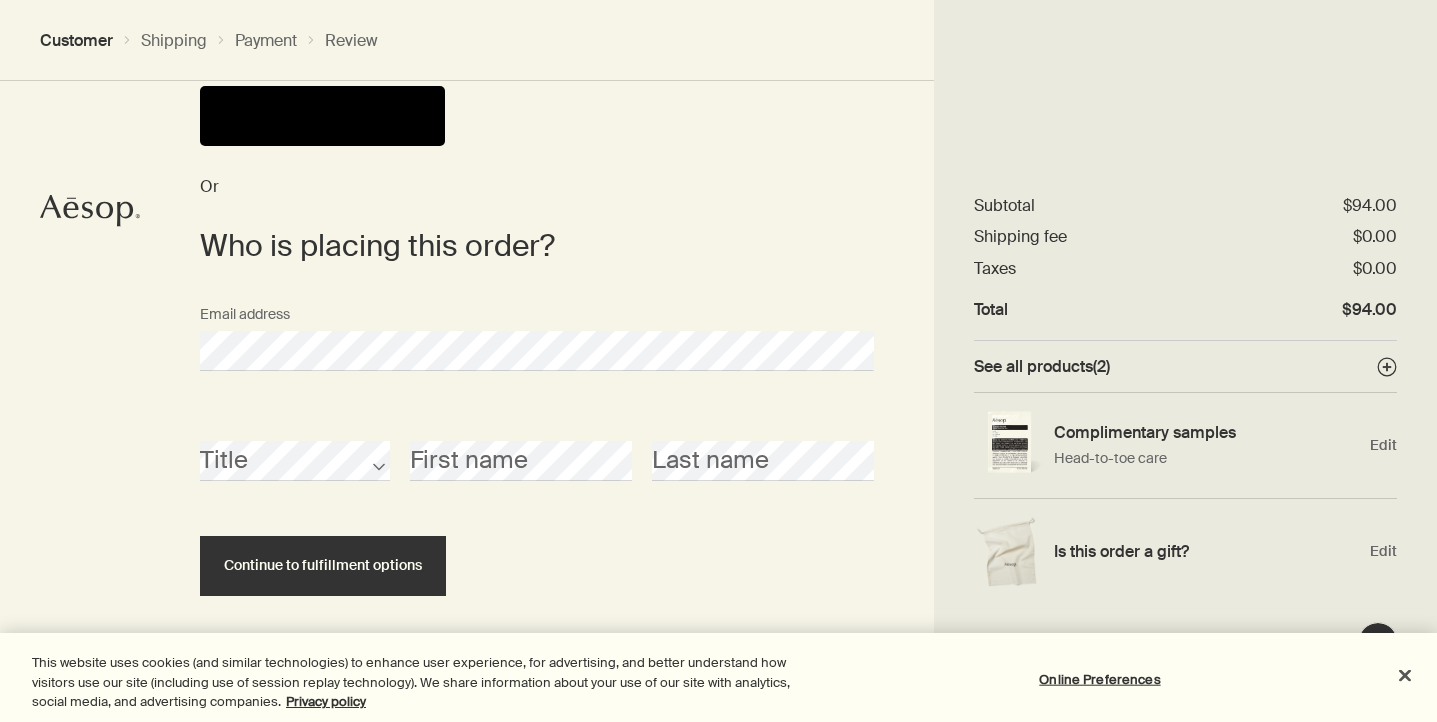 scroll, scrollTop: 121, scrollLeft: 0, axis: vertical 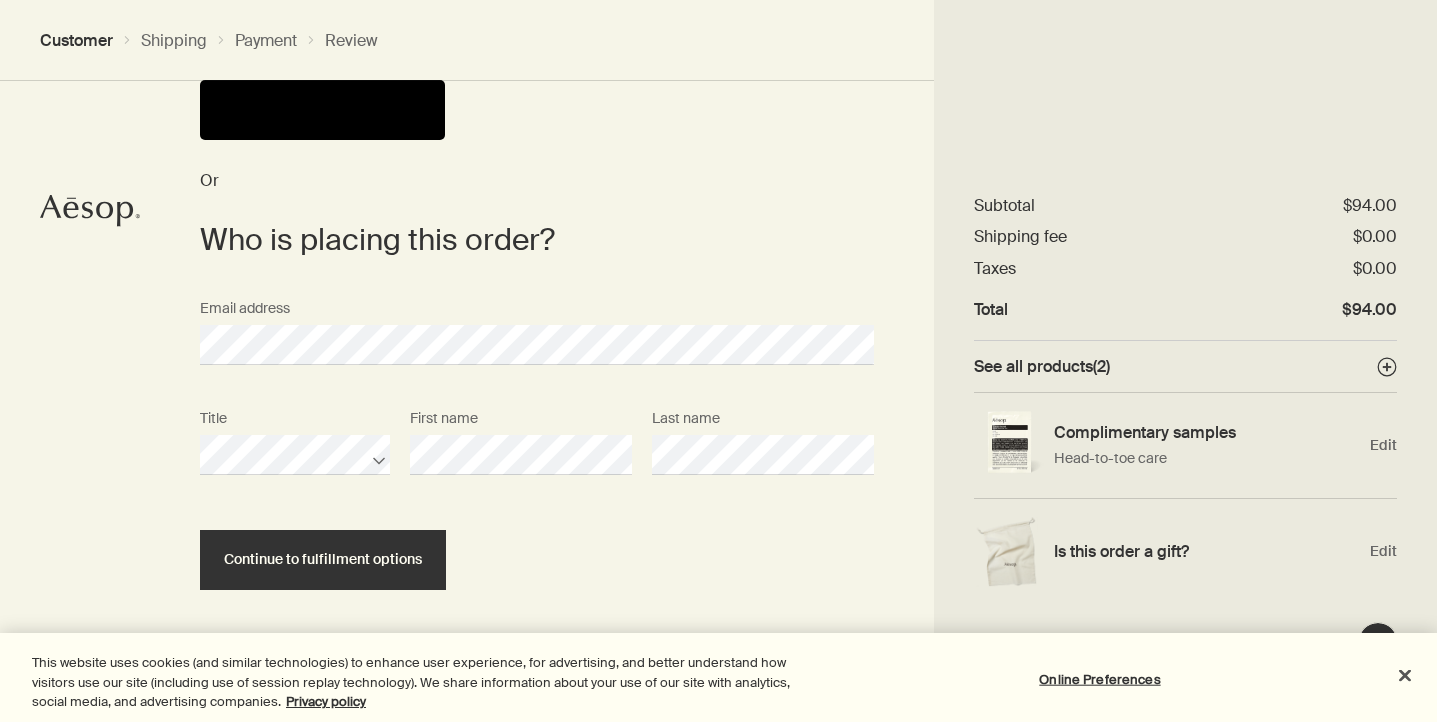 click on "Continue to fulfillment options" at bounding box center [537, 560] 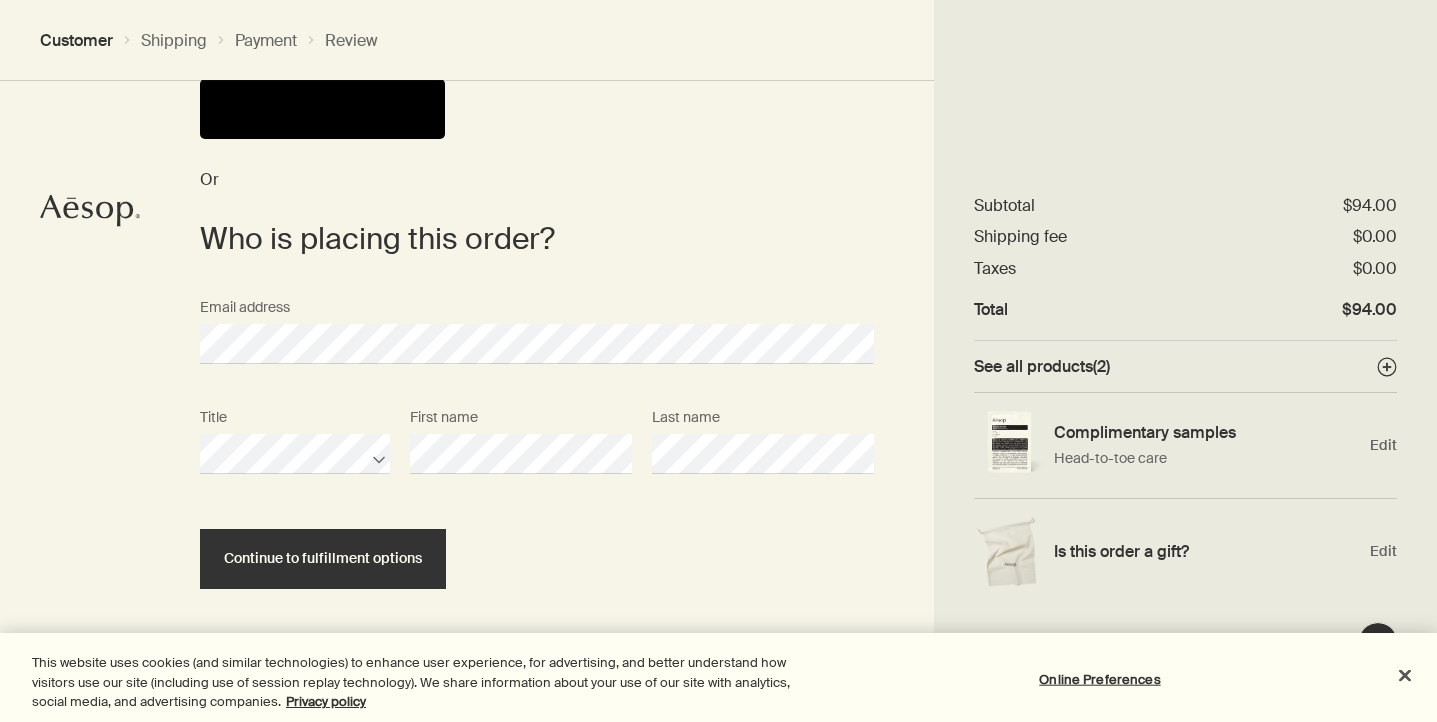 scroll, scrollTop: 115, scrollLeft: 0, axis: vertical 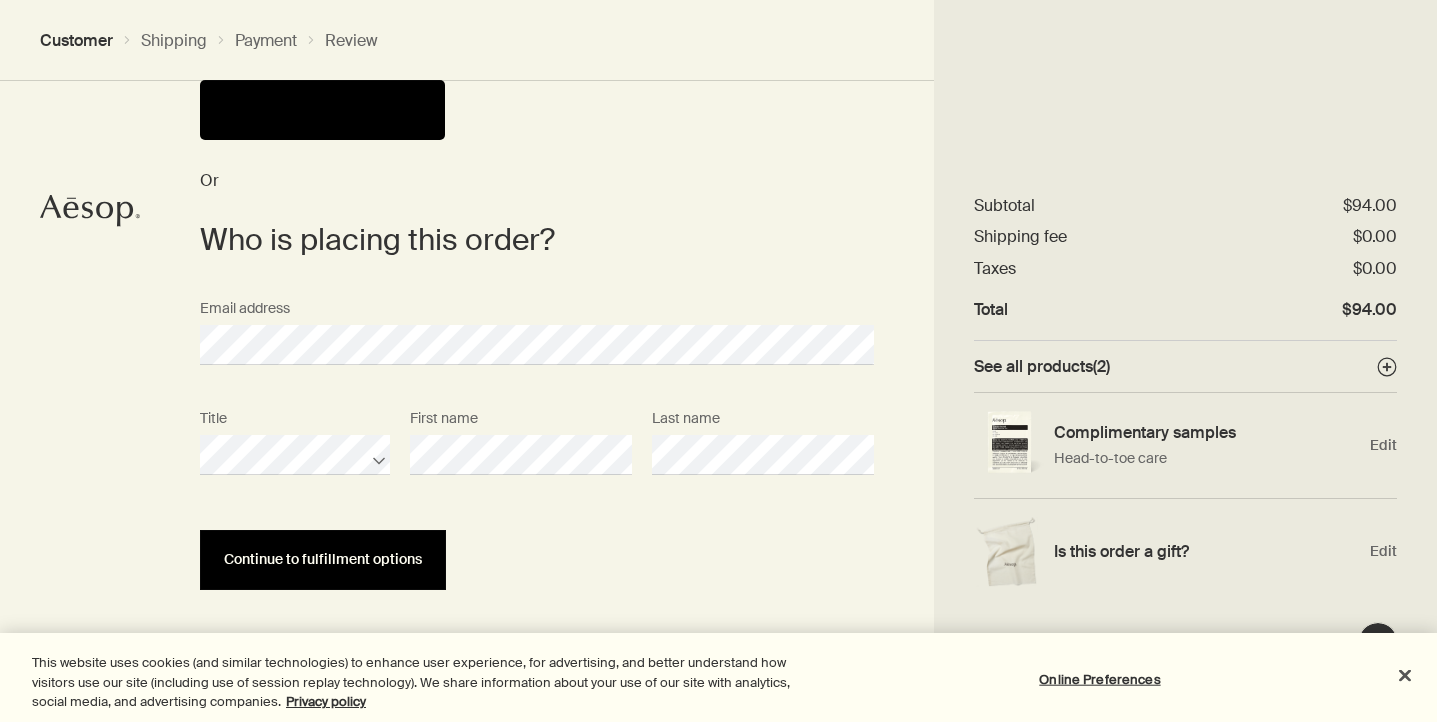 click on "Continue to fulfillment options" at bounding box center (323, 559) 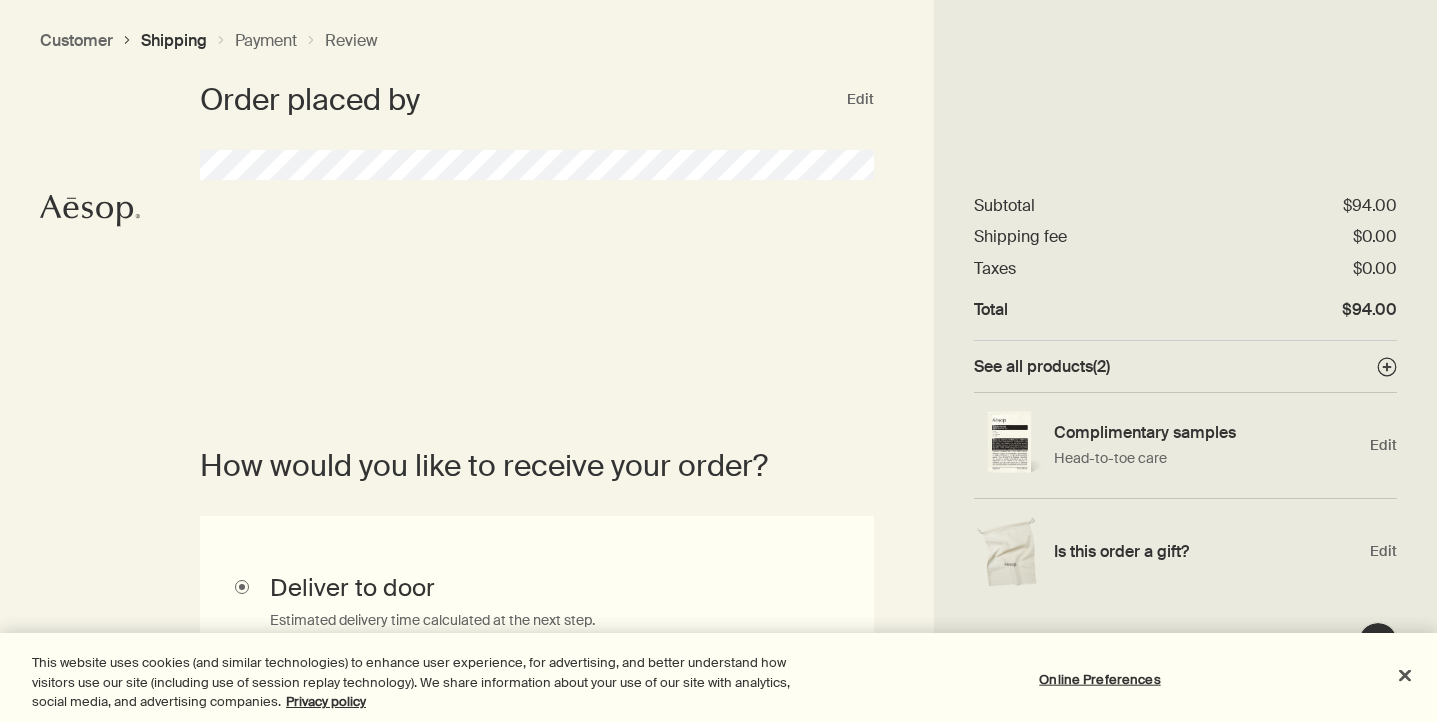 scroll, scrollTop: 0, scrollLeft: 0, axis: both 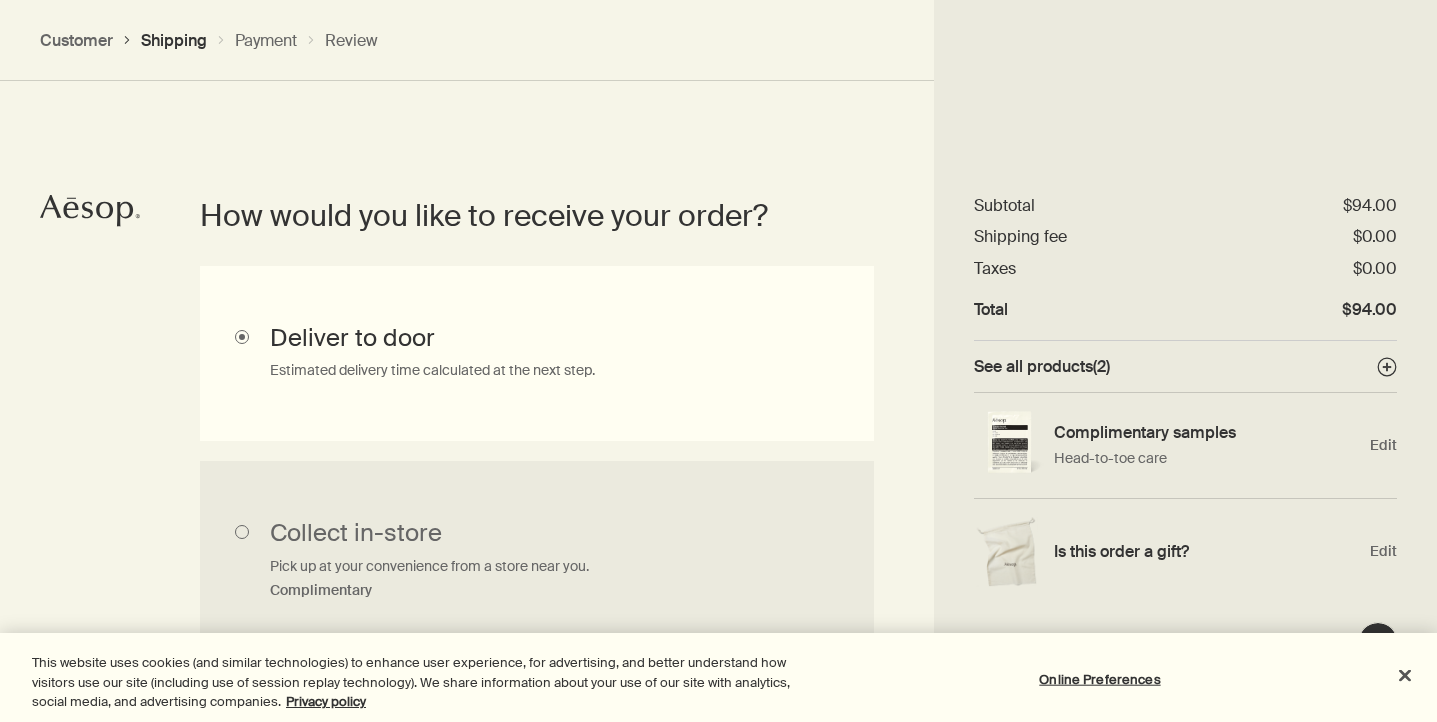 click on "How would you like to receive your order? Collect in-store Pick up at your convenience from a store near you. Complimentary Deliver to door Estimated delivery time calculated at the next step. Continue to shipping details" at bounding box center [718, 484] 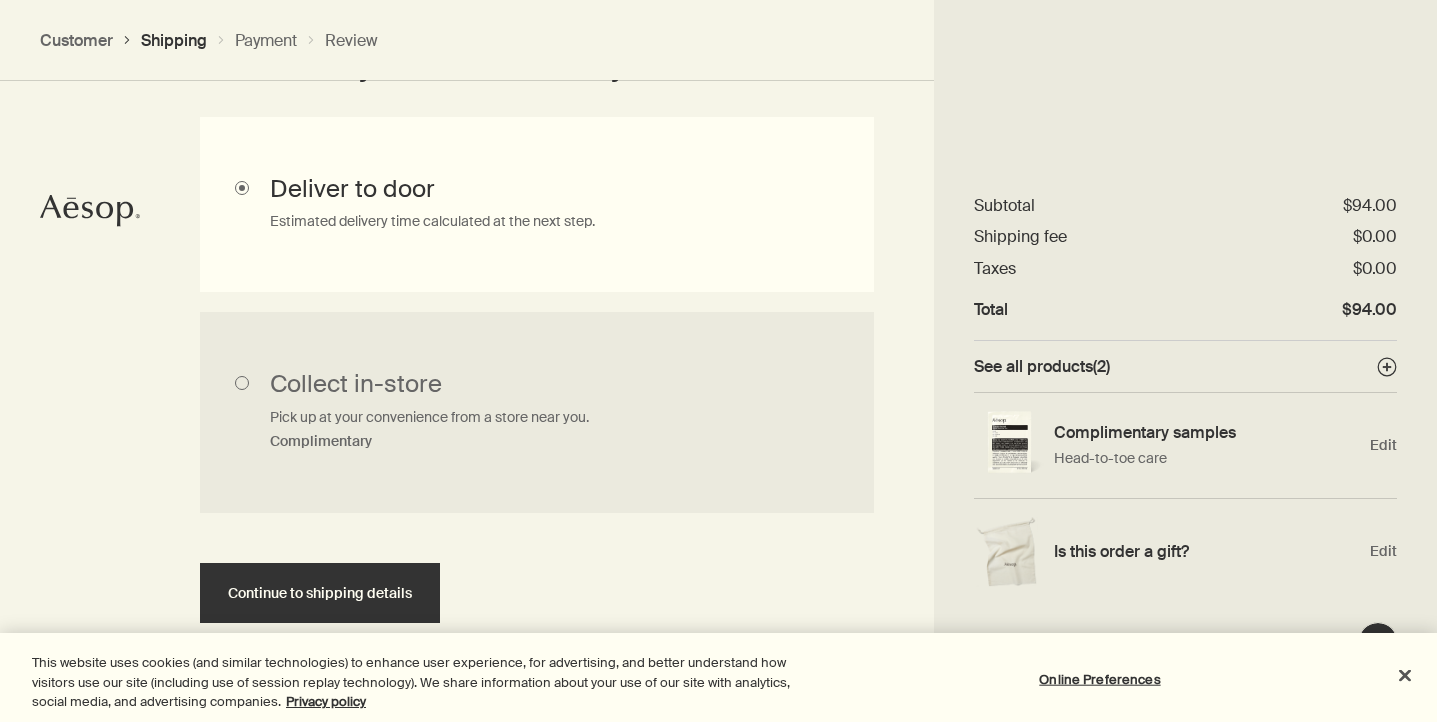 scroll, scrollTop: 628, scrollLeft: 0, axis: vertical 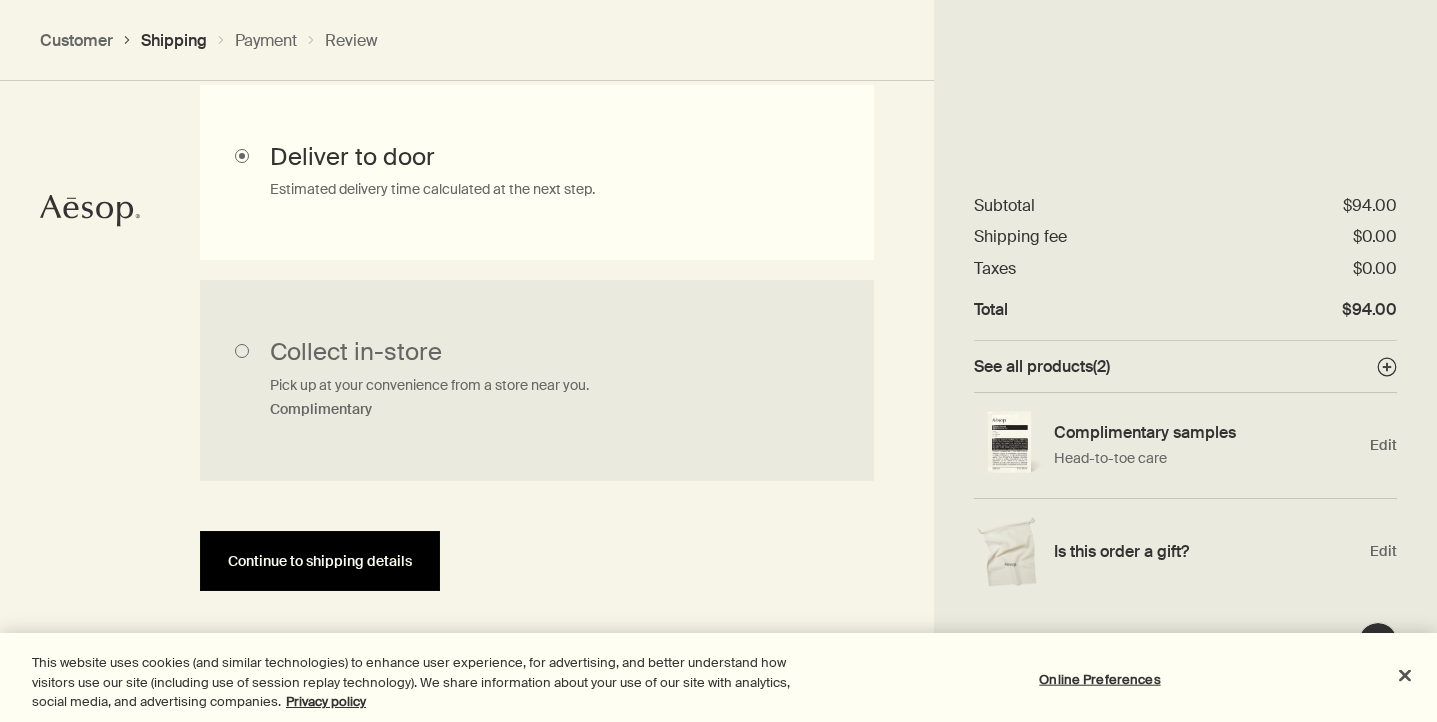 click on "Continue to shipping details" at bounding box center [320, 561] 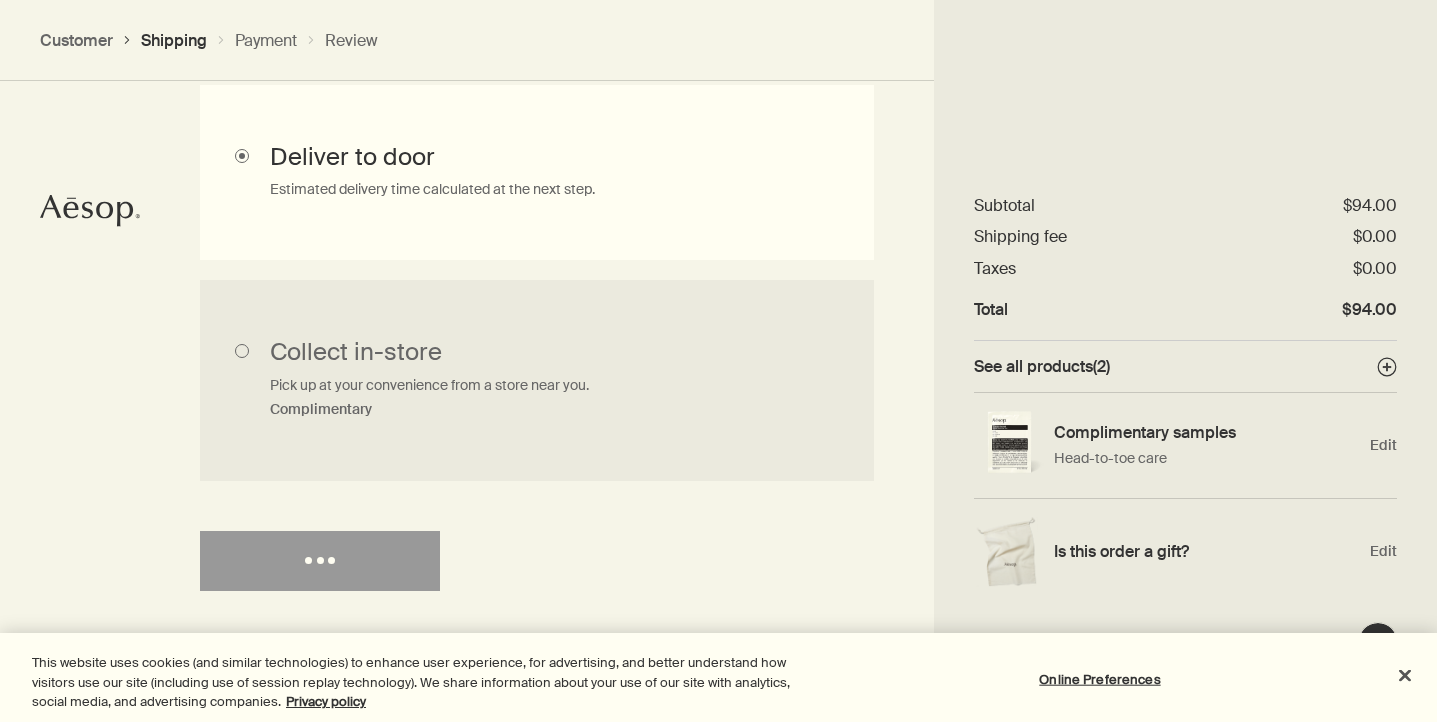 select on "US" 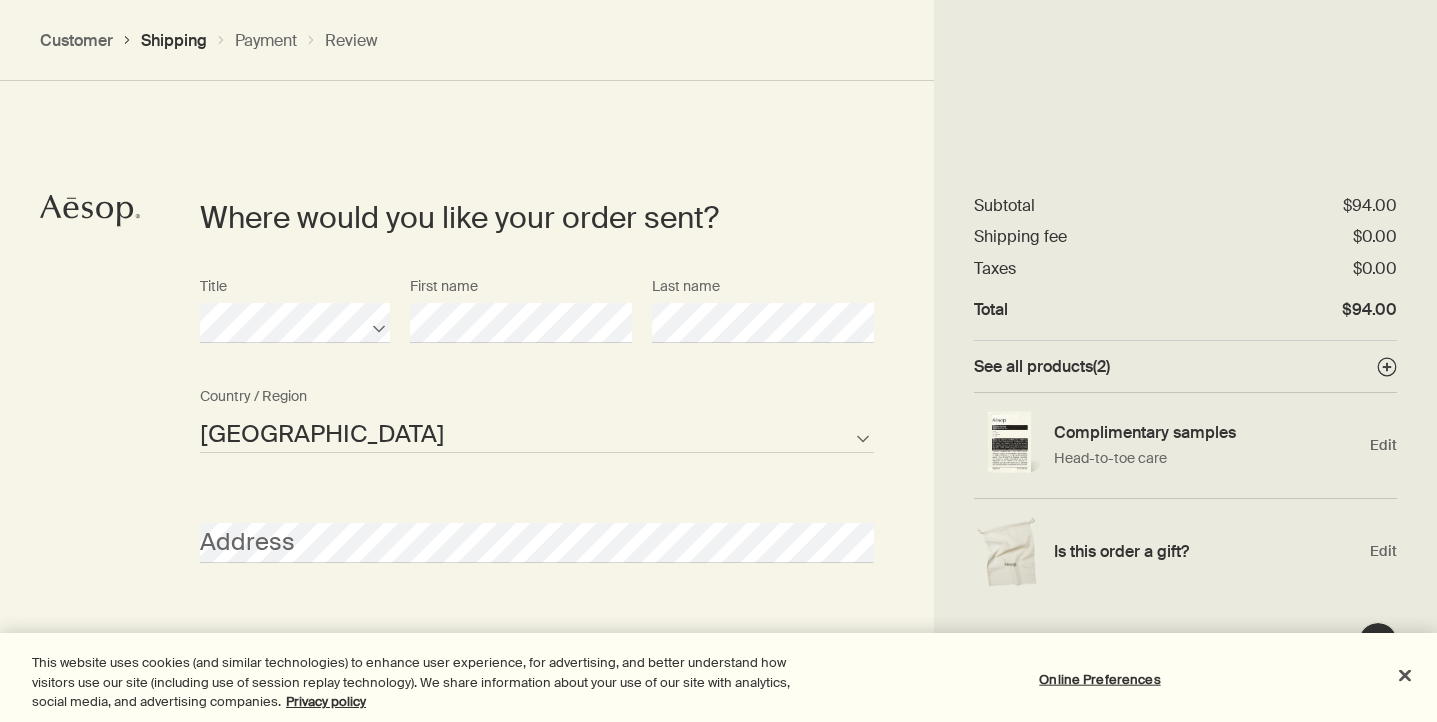 scroll, scrollTop: 863, scrollLeft: 0, axis: vertical 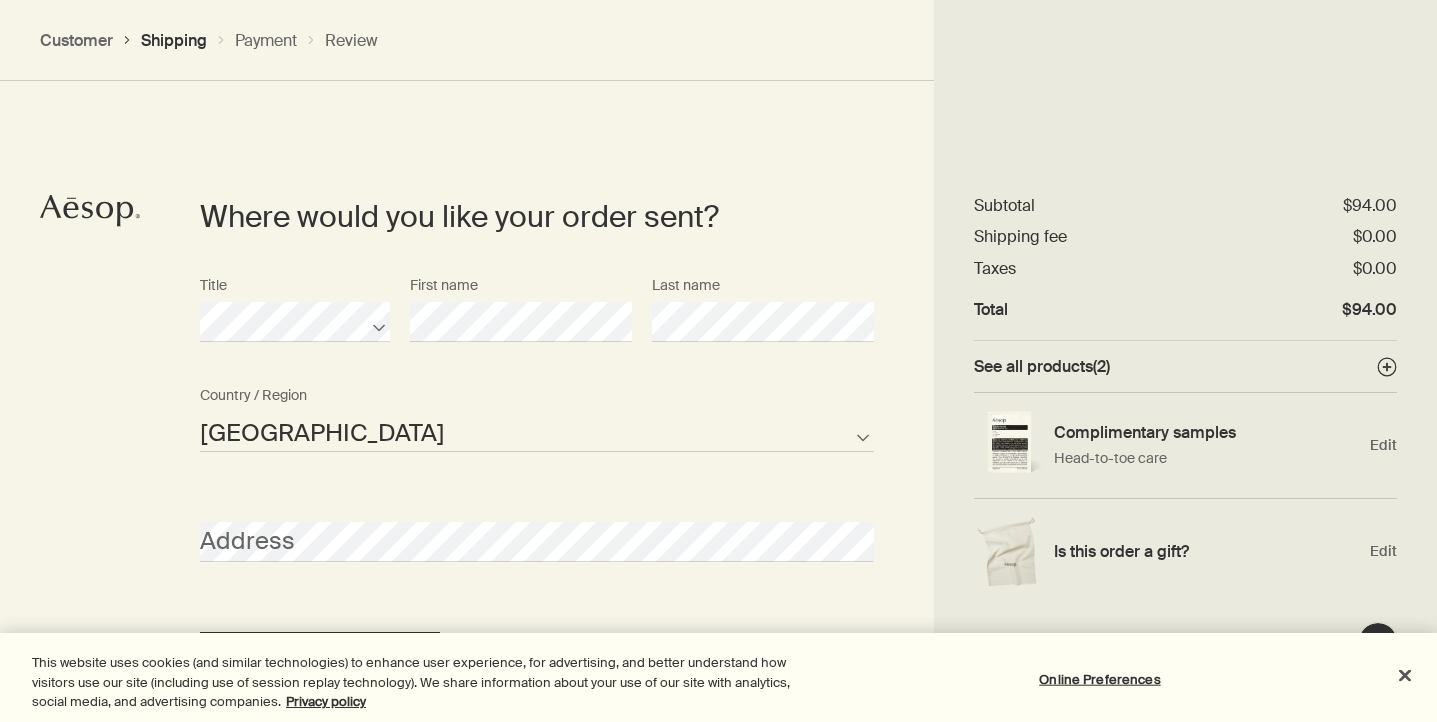 click on "Where would you like your order sent? Title First name Last name United States of America Not listed Country / Region Address Continue to shipping method" at bounding box center (718, 444) 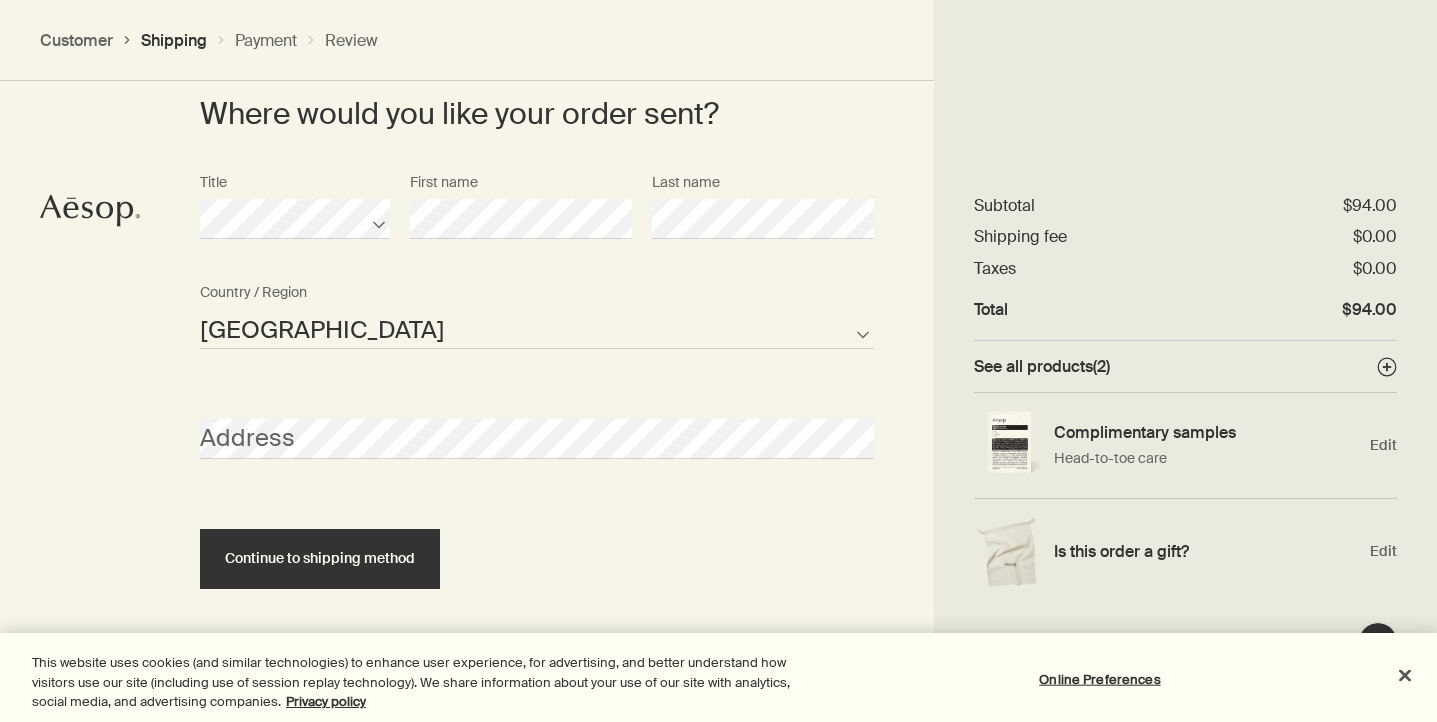scroll, scrollTop: 963, scrollLeft: 0, axis: vertical 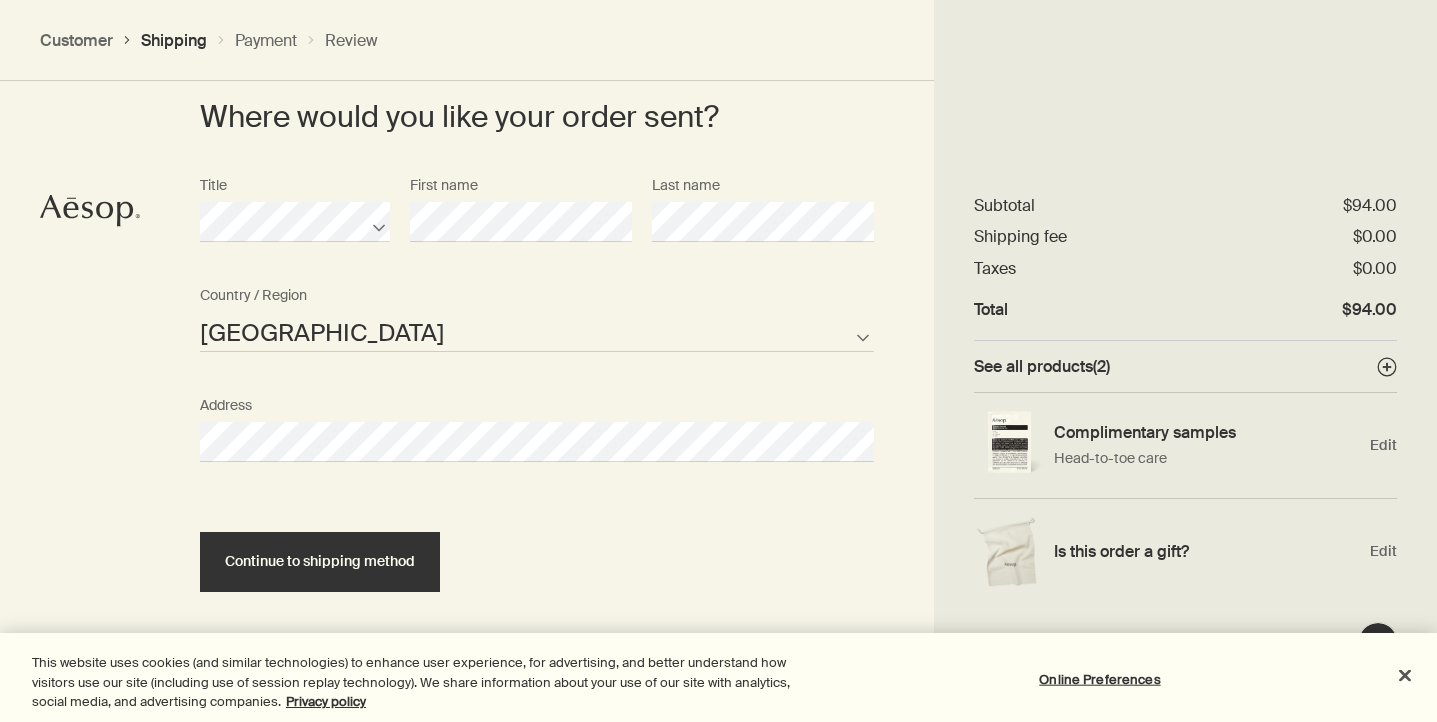 select on "US" 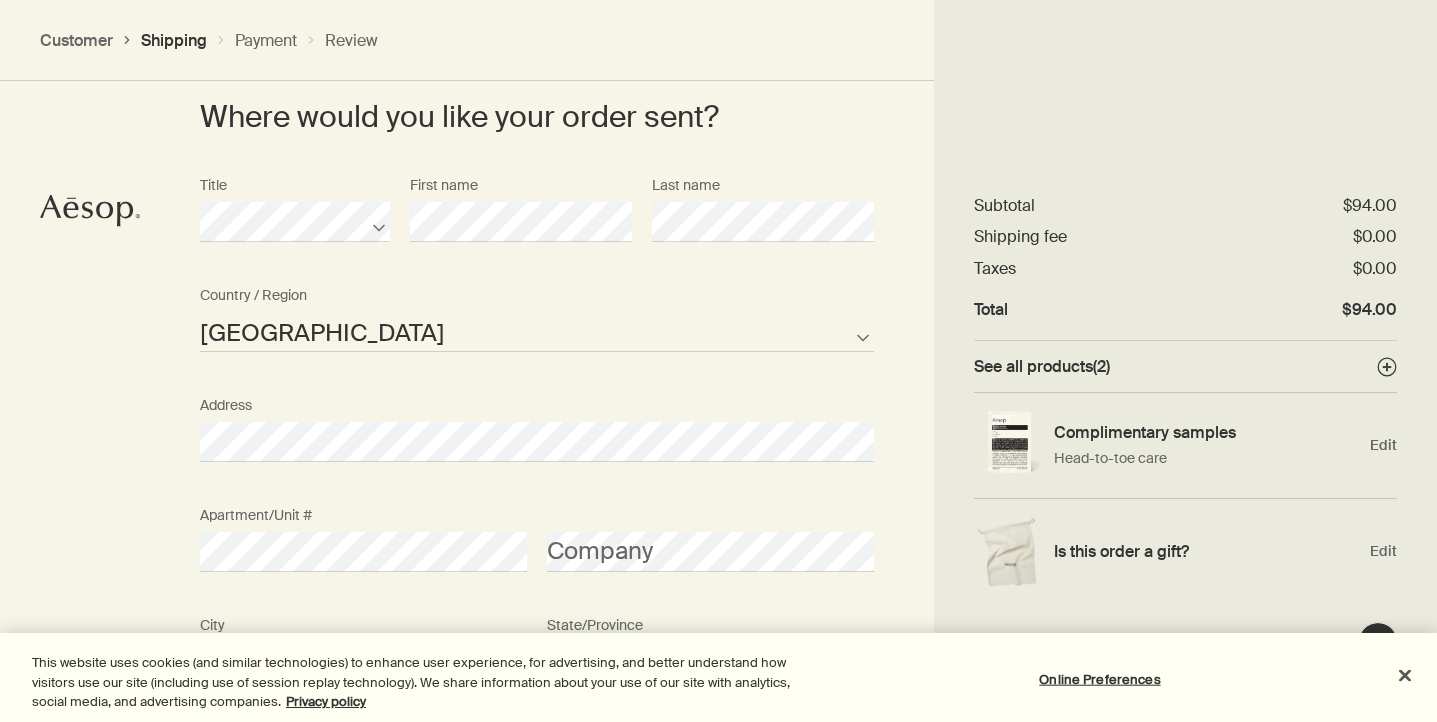 click on "Where would you like your order sent? Title First name Last name United States of America Not listed Country / Region Address Apartment/Unit # Company City State/Province Zipcode AFG ALB DZA ASM AND AGO AIA ATA ATG ARG ARM ABW AUS AUT AZE BHS BHR BGD BRB BLR BEL BLZ BEN BMU BTN BOL BIH BWA BRA IOT VGB BRN BGR BFA BDI KHM CMR CAN CPV CYM CAF TCD CHL CHN CXR CCK COL COM COK CRI HRV CUB CUW CYP CZE COD DNK DJI DMA DOM TLS ECU EGY SLV GNQ ERI EST ETH FLK FRO FJI FIN FRA PYF GAB GMB GEO DEU GHA GIB GRC GRL GRD GUM GTM GGY GIN GNB GUY HTI HND HKG HUN ISL IND IDN IRN IRQ IRL IMN ISR ITA CIV JAM JPN JEY JOR KAZ KEN KIR XKX KWT KGZ LAO LVA LBN LSO LBR LBY LIE LTU LUX MAC MKD MDG MWI MYS MDV MLI MLT MHL MRT MUS MYT MEX FSM MDA MCO MNG MNE MSR MAR MOZ MMR NAM NRU NPL NLD ANT NCL NZL NIC NER NGA NIU PRK MNP NOR OMN PAK PLW PSE PAN PNG PRY PER PHL PCN POL PRT PRI QAT COG REU ROU RUS RWA BLM SHN KNA LCA MAF SPM VCT WSM SMR STP SAU SEN SRB SYC SLE SGP SXM SVK SVN SLB SOM KOR ZAF SSD ESP LKA SDN SUR SJM SWZ SWE CHE SYR TWN" at bounding box center [537, 564] 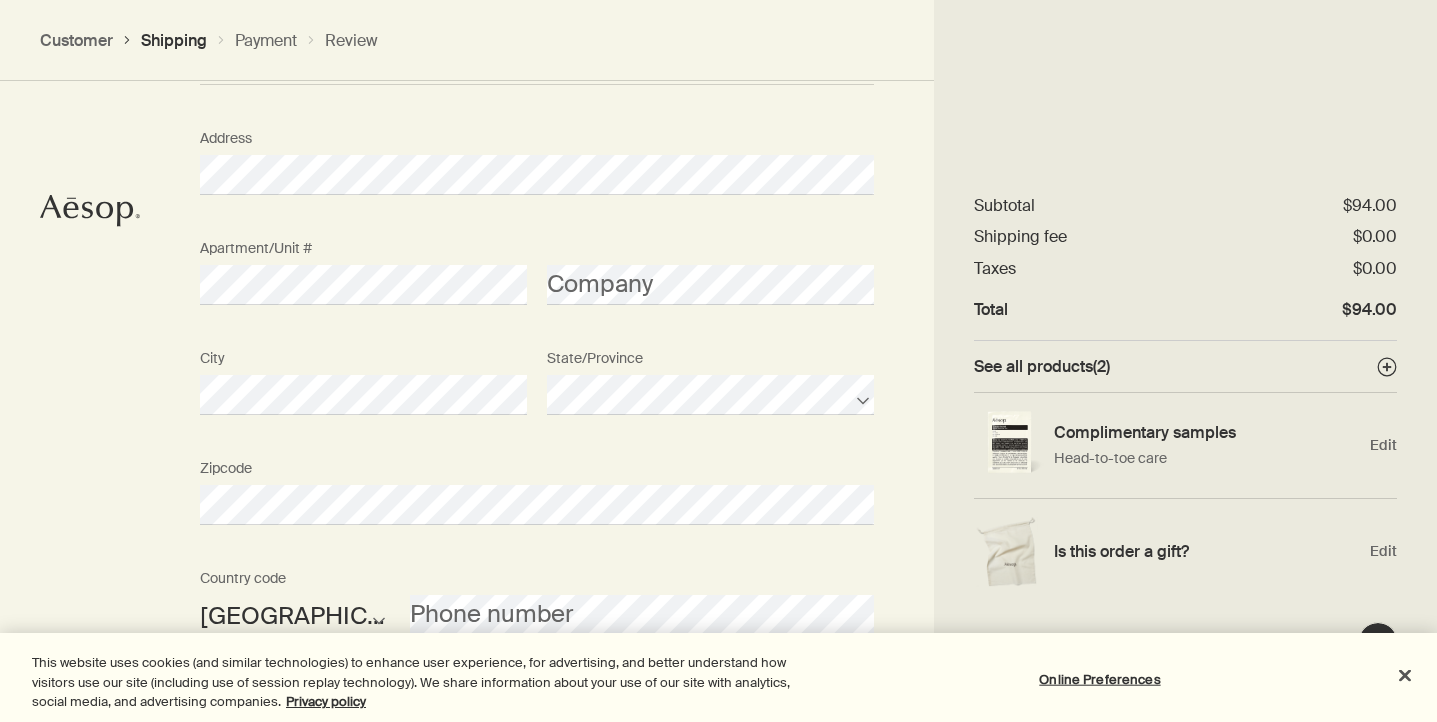 scroll, scrollTop: 1231, scrollLeft: 0, axis: vertical 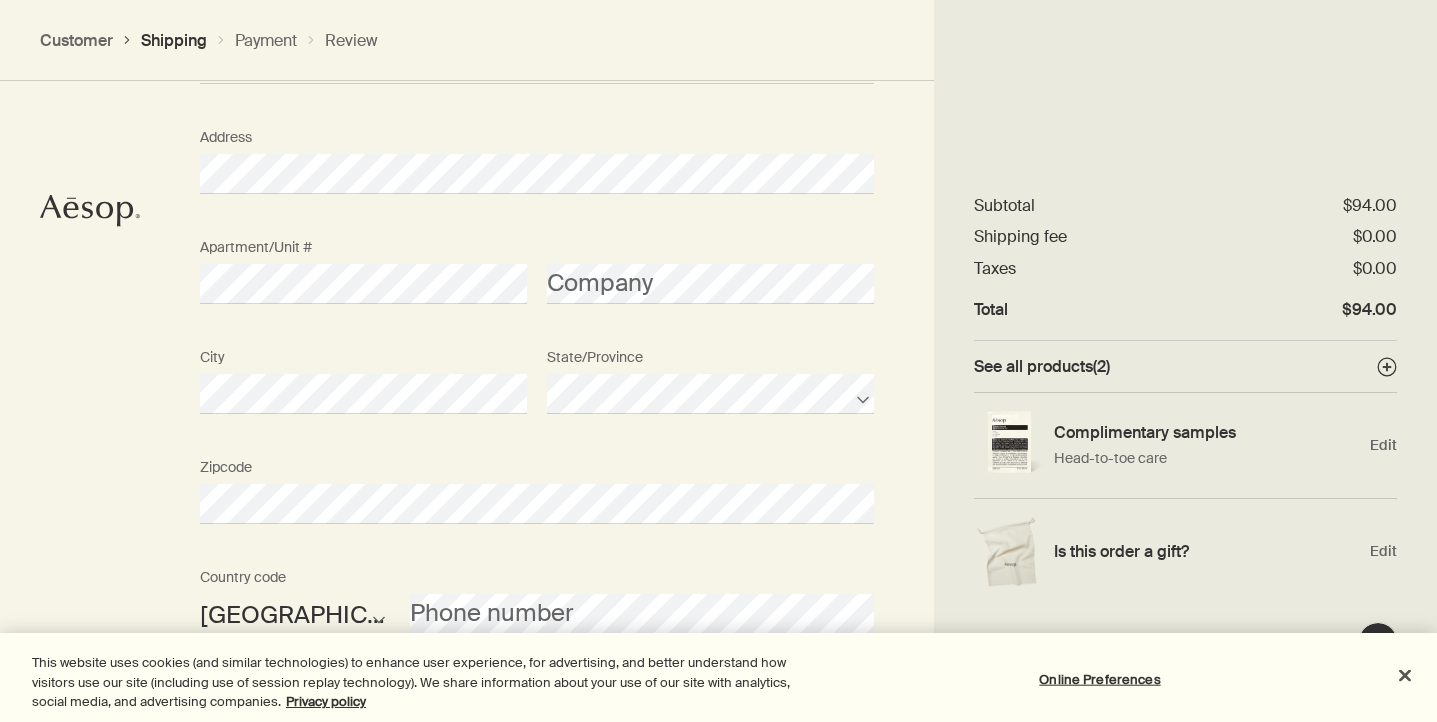 click on "Where would you like your order sent? Title First name Last name United States of America Not listed Country / Region Address Apartment/Unit # Company City State/Province Zipcode AFG ALB DZA ASM AND AGO AIA ATA ATG ARG ARM ABW AUS AUT AZE BHS BHR BGD BRB BLR BEL BLZ BEN BMU BTN BOL BIH BWA BRA IOT VGB BRN BGR BFA BDI KHM CMR CAN CPV CYM CAF TCD CHL CHN CXR CCK COL COM COK CRI HRV CUB CUW CYP CZE COD DNK DJI DMA DOM TLS ECU EGY SLV GNQ ERI EST ETH FLK FRO FJI FIN FRA PYF GAB GMB GEO DEU GHA GIB GRC GRL GRD GUM GTM GGY GIN GNB GUY HTI HND HKG HUN ISL IND IDN IRN IRQ IRL IMN ISR ITA CIV JAM JPN JEY JOR KAZ KEN KIR XKX KWT KGZ LAO LVA LBN LSO LBR LBY LIE LTU LUX MAC MKD MDG MWI MYS MDV MLI MLT MHL MRT MUS MYT MEX FSM MDA MCO MNG MNE MSR MAR MOZ MMR NAM NRU NPL NLD ANT NCL NZL NIC NER NGA NIU PRK MNP NOR OMN PAK PLW PSE PAN PNG PRY PER PHL PCN POL PRT PRI QAT COG REU ROU RUS RWA BLM SHN KNA LCA MAF SPM VCT WSM SMR STP SAU SEN SRB SYC SLE SGP SXM SVK SVN SLB SOM KOR ZAF SSD ESP LKA SDN SUR SJM SWZ SWE CHE SYR TWN" at bounding box center [718, 296] 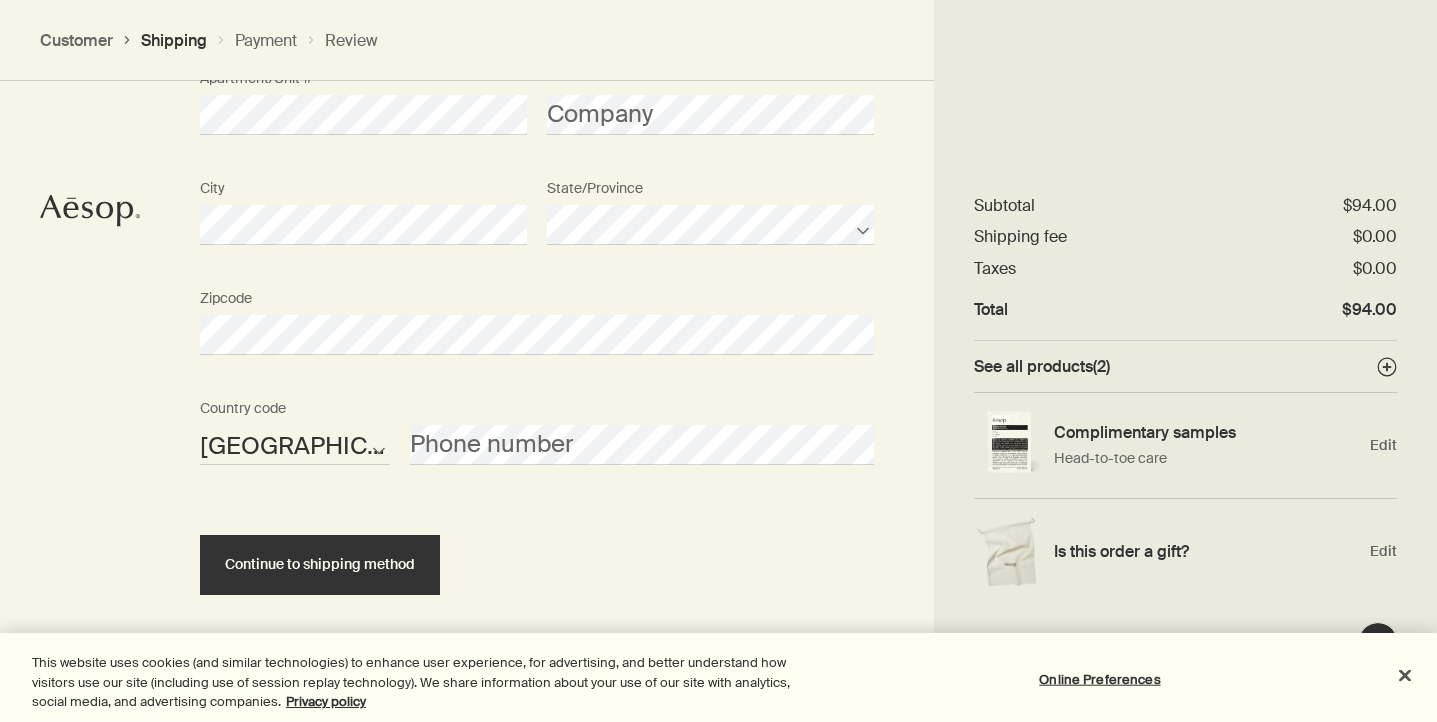 scroll, scrollTop: 1404, scrollLeft: 0, axis: vertical 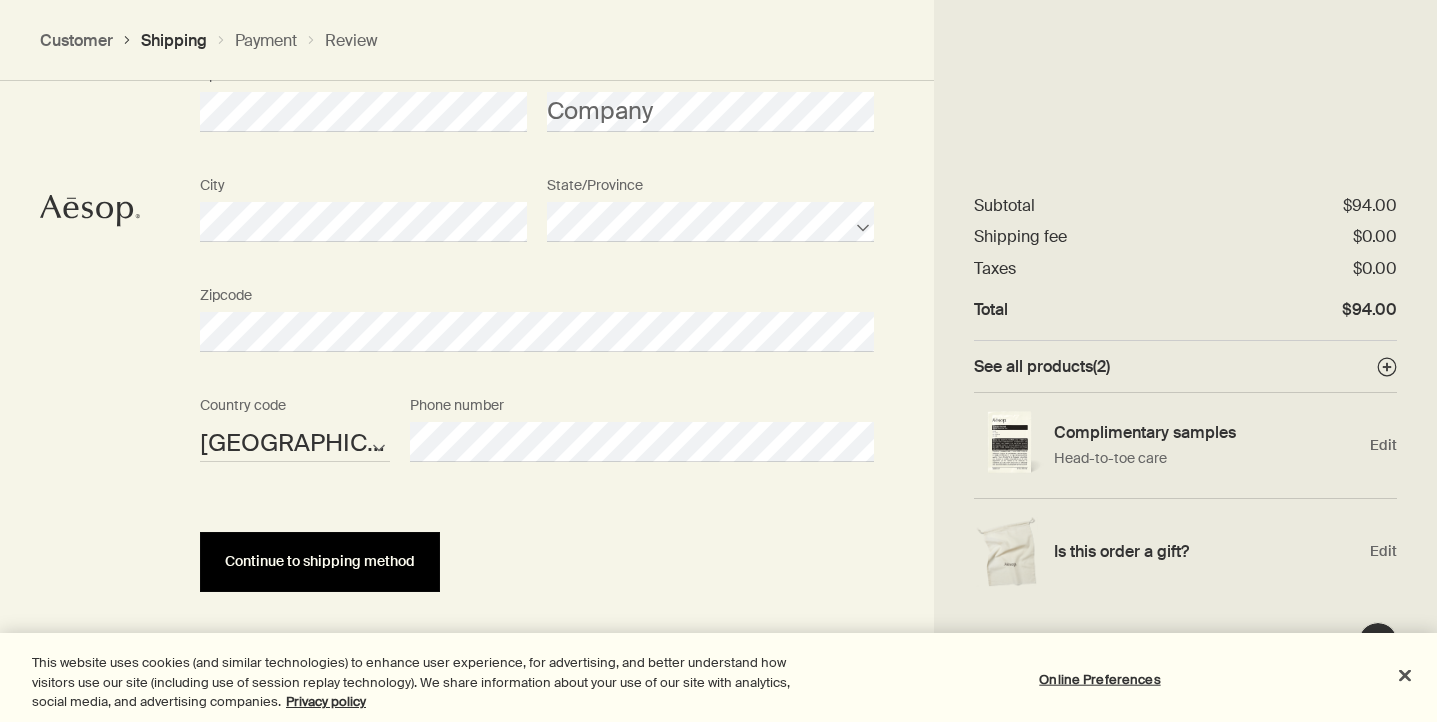 click on "Continue to shipping method" at bounding box center [320, 561] 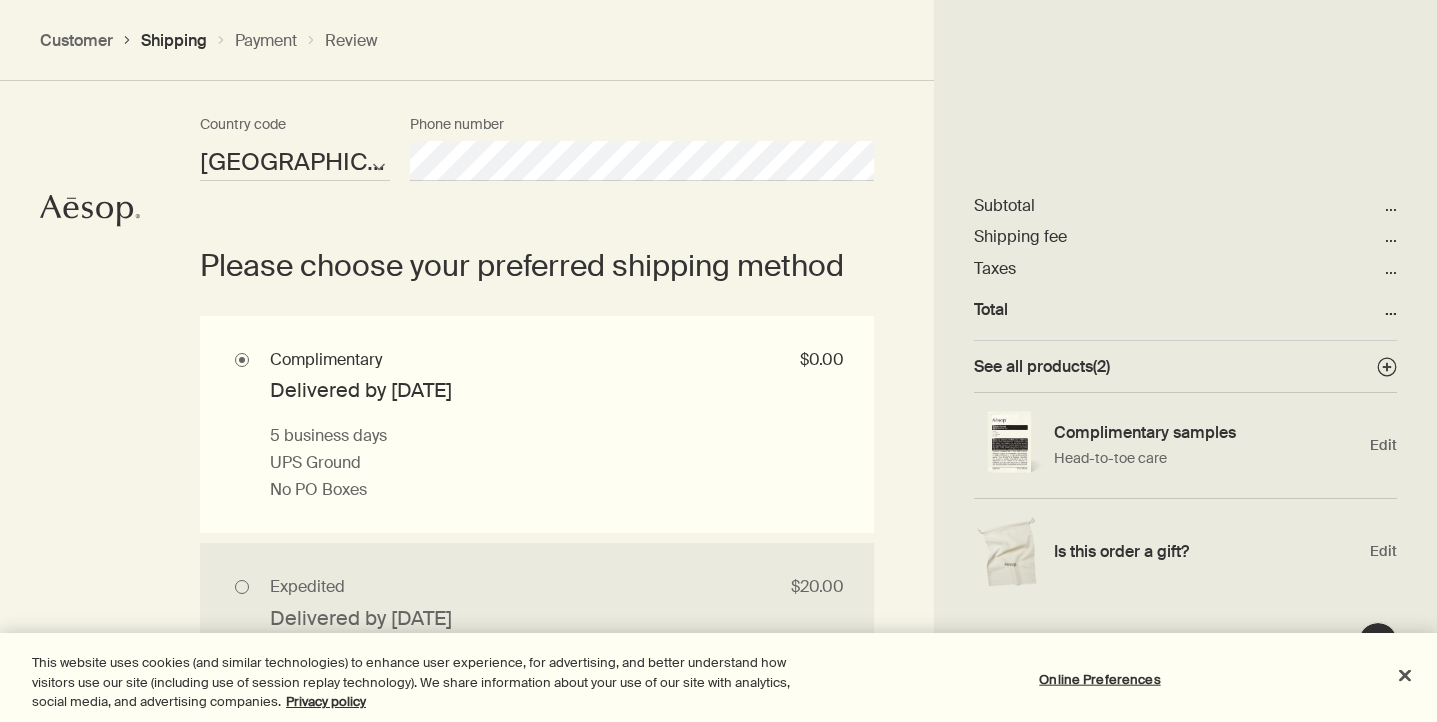 click on "Complimentary $0.00 Delivered by Fri, Jul 18 5 business days UPS Ground No PO Boxes" at bounding box center (537, 425) 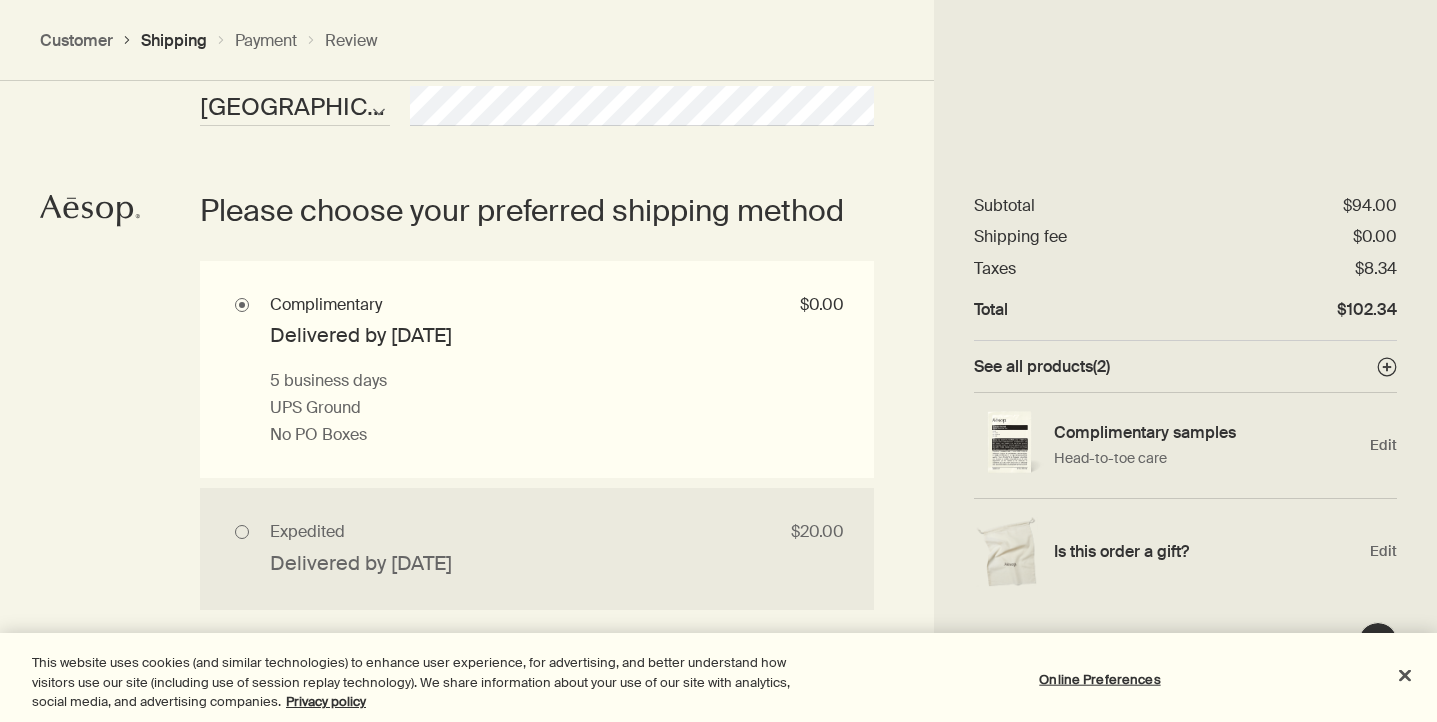 scroll, scrollTop: 1740, scrollLeft: 0, axis: vertical 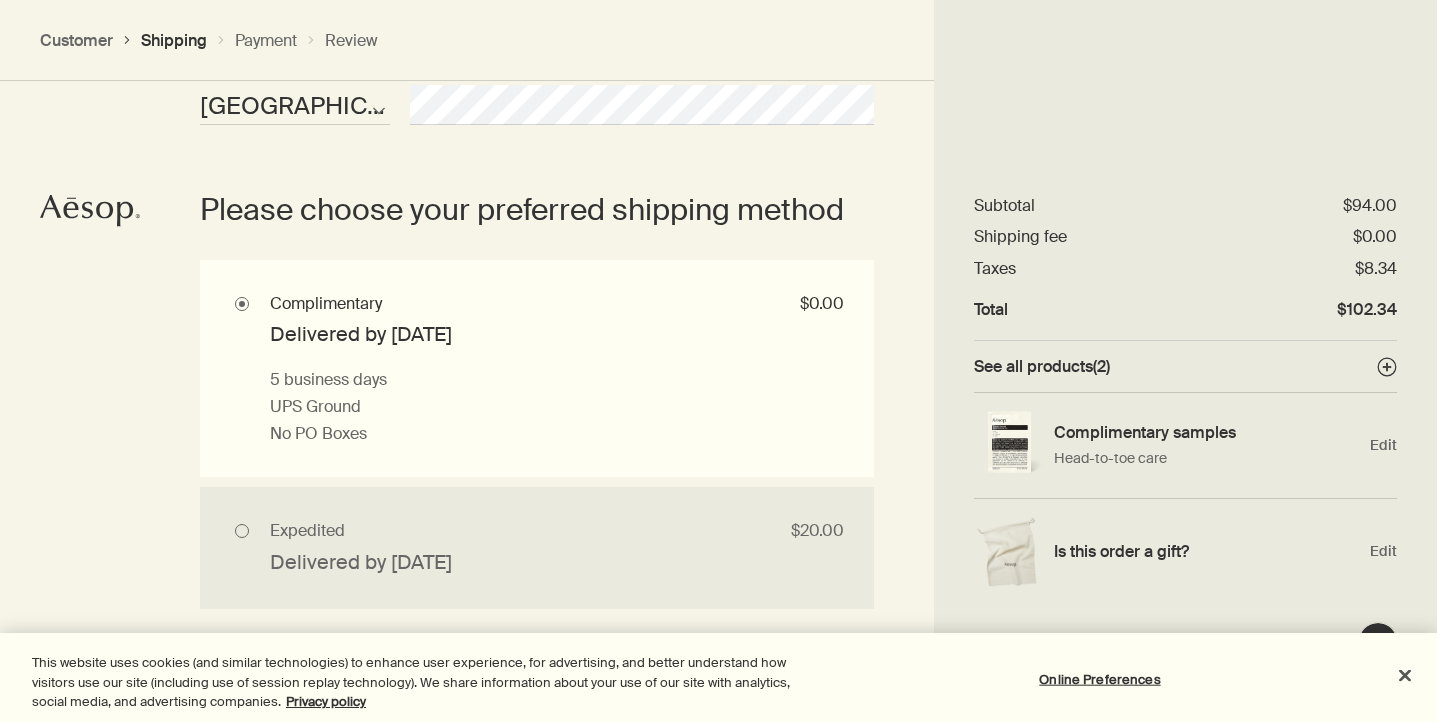 click on "Where would you like your order sent? Title First name Last name United States of America Not listed Country / Region Address Apartment/Unit # Company City State/Province Zipcode AFG ALB DZA ASM AND AGO AIA ATA ATG ARG ARM ABW AUS AUT AZE BHS BHR BGD BRB BLR BEL BLZ BEN BMU BTN BOL BIH BWA BRA IOT VGB BRN BGR BFA BDI KHM CMR CAN CPV CYM CAF TCD CHL CHN CXR CCK COL COM COK CRI HRV CUB CUW CYP CZE COD DNK DJI DMA DOM TLS ECU EGY SLV GNQ ERI EST ETH FLK FRO FJI FIN FRA PYF GAB GMB GEO DEU GHA GIB GRC GRL GRD GUM GTM GGY GIN GNB GUY HTI HND HKG HUN ISL IND IDN IRN IRQ IRL IMN ISR ITA CIV JAM JPN JEY JOR KAZ KEN KIR XKX KWT KGZ LAO LVA LBN LSO LBR LBY LIE LTU LUX MAC MKD MDG MWI MYS MDV MLI MLT MHL MRT MUS MYT MEX FSM MDA MCO MNG MNE MSR MAR MOZ MMR NAM NRU NPL NLD ANT NCL NZL NIC NER NGA NIU PRK MNP NOR OMN PAK PLW PSE PAN PNG PRY PER PHL PCN POL PRT PRI QAT COG REU ROU RUS RWA BLM SHN KNA LCA MAF SPM VCT WSM SMR STP SAU SEN SRB SYC SLE SGP SXM SVK SVN SLB SOM KOR ZAF SSD ESP LKA SDN SUR SJM SWZ SWE CHE SYR TWN" at bounding box center [718, 101] 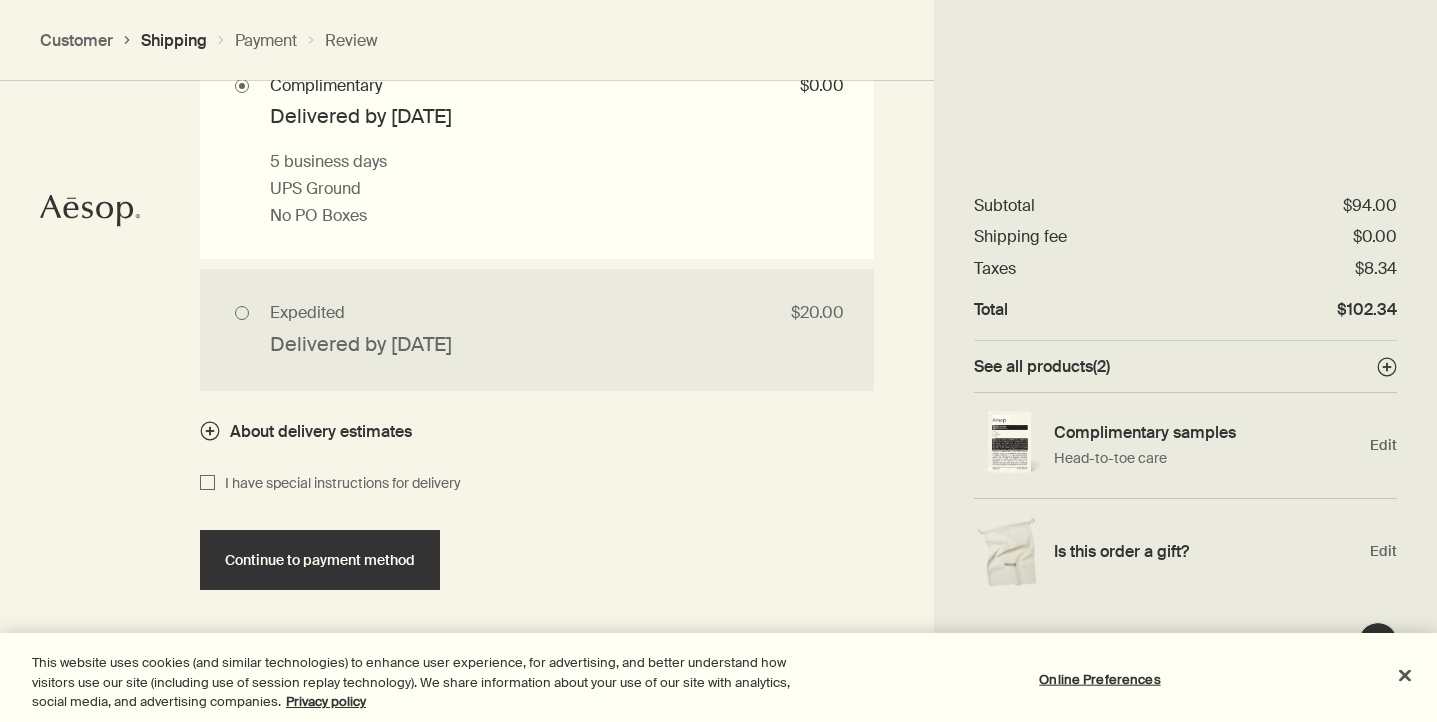 scroll, scrollTop: 1959, scrollLeft: 0, axis: vertical 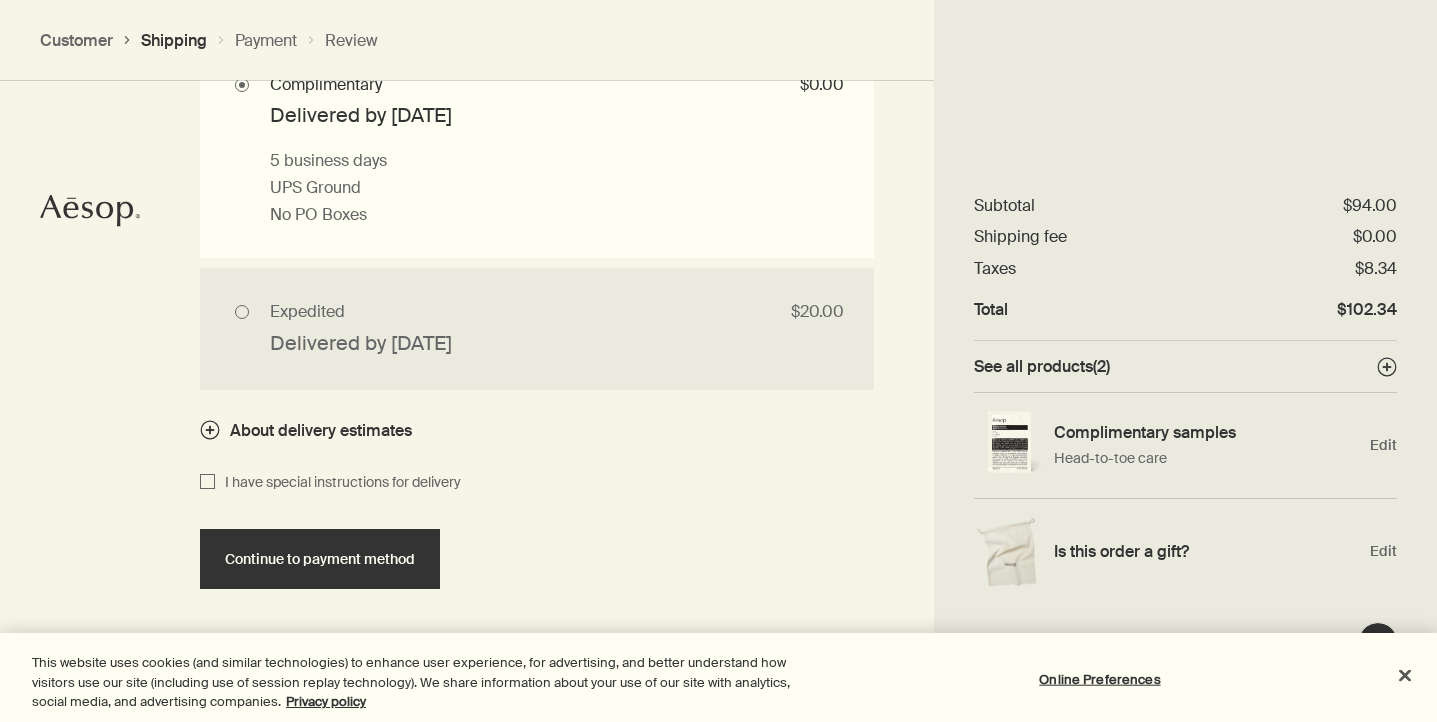 click on "Where would you like your order sent? Title First name Last name United States of America Not listed Country / Region Address Apartment/Unit # Company City State/Province Zipcode AFG ALB DZA ASM AND AGO AIA ATA ATG ARG ARM ABW AUS AUT AZE BHS BHR BGD BRB BLR BEL BLZ BEN BMU BTN BOL BIH BWA BRA IOT VGB BRN BGR BFA BDI KHM CMR CAN CPV CYM CAF TCD CHL CHN CXR CCK COL COM COK CRI HRV CUB CUW CYP CZE COD DNK DJI DMA DOM TLS ECU EGY SLV GNQ ERI EST ETH FLK FRO FJI FIN FRA PYF GAB GMB GEO DEU GHA GIB GRC GRL GRD GUM GTM GGY GIN GNB GUY HTI HND HKG HUN ISL IND IDN IRN IRQ IRL IMN ISR ITA CIV JAM JPN JEY JOR KAZ KEN KIR XKX KWT KGZ LAO LVA LBN LSO LBR LBY LIE LTU LUX MAC MKD MDG MWI MYS MDV MLI MLT MHL MRT MUS MYT MEX FSM MDA MCO MNG MNE MSR MAR MOZ MMR NAM NRU NPL NLD ANT NCL NZL NIC NER NGA NIU PRK MNP NOR OMN PAK PLW PSE PAN PNG PRY PER PHL PCN POL PRT PRI QAT COG REU ROU RUS RWA BLM SHN KNA LCA MAF SPM VCT WSM SMR STP SAU SEN SRB SYC SLE SGP SXM SVK SVN SLB SOM KOR ZAF SSD ESP LKA SDN SUR SJM SWZ SWE CHE SYR TWN" at bounding box center (537, -118) 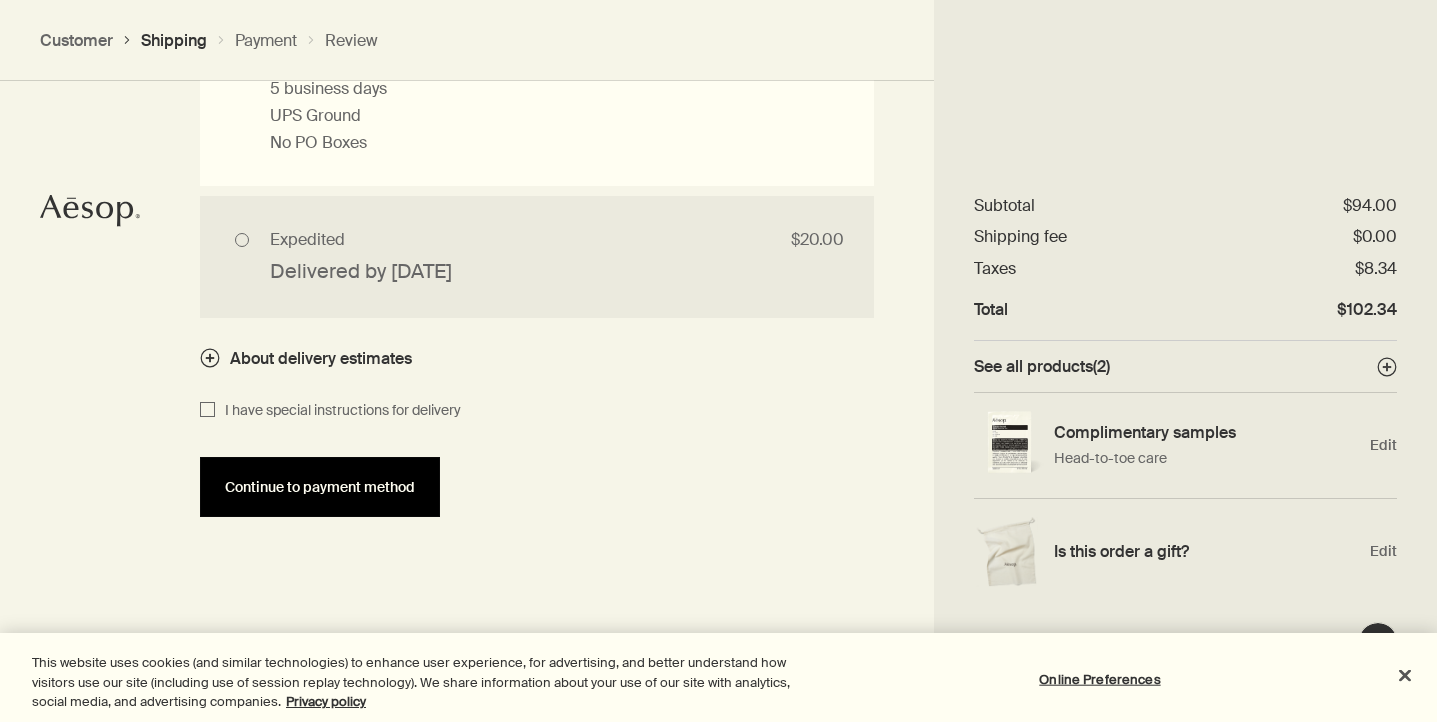 scroll, scrollTop: 2030, scrollLeft: 0, axis: vertical 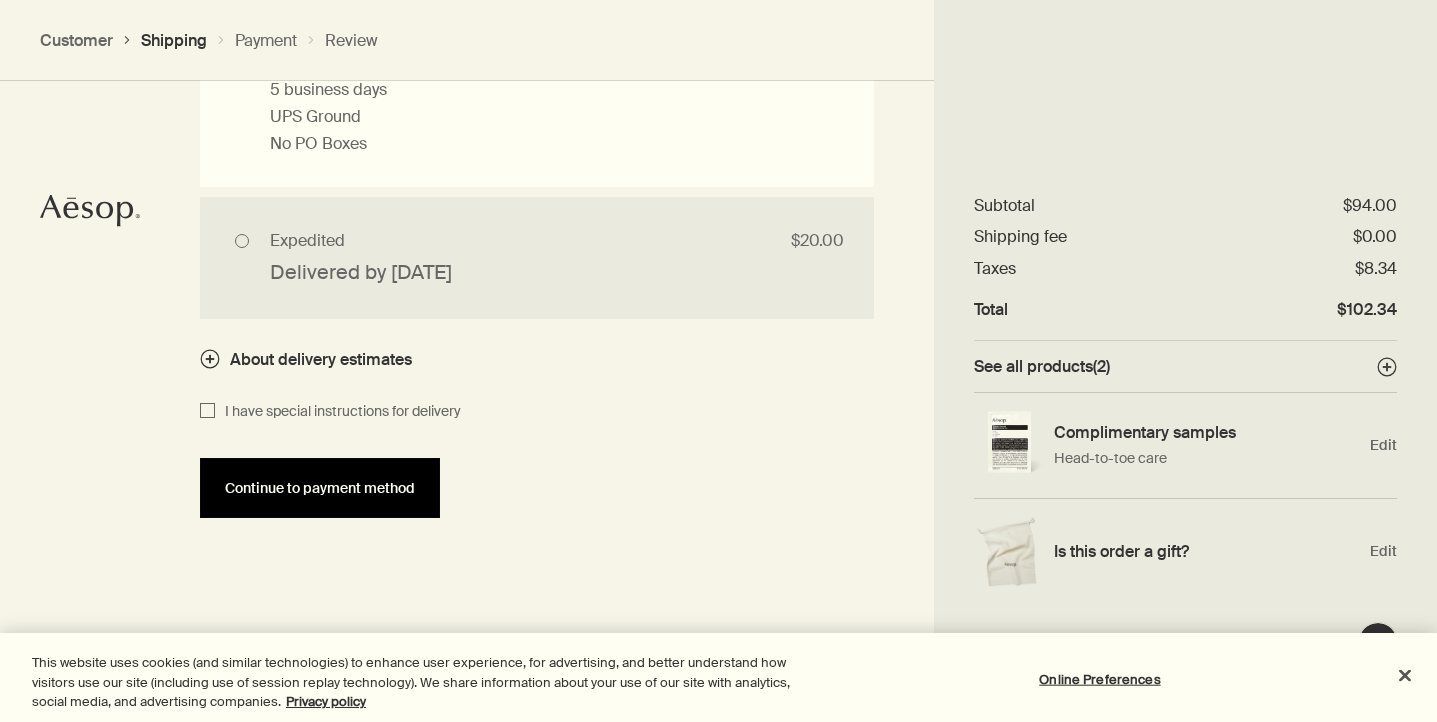 click on "Continue to payment method" at bounding box center [320, 488] 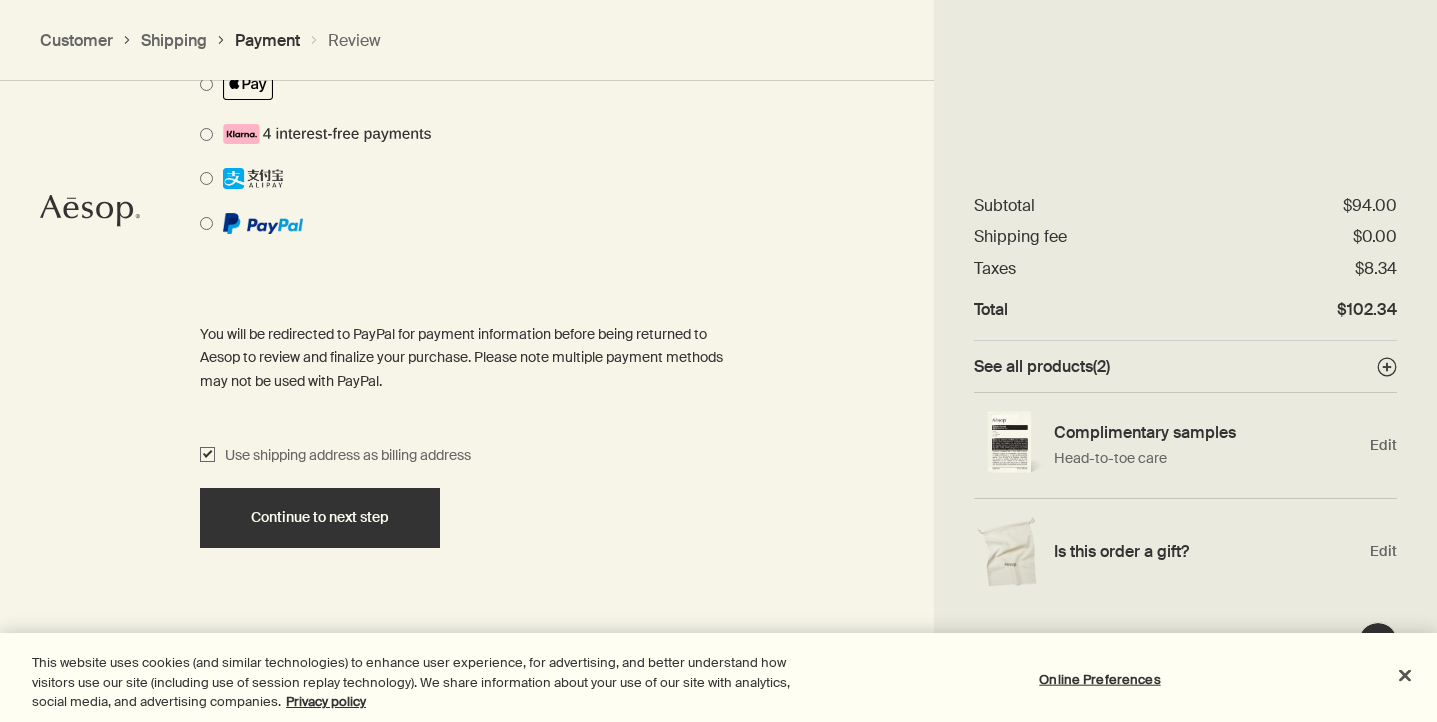 scroll, scrollTop: 1724, scrollLeft: 0, axis: vertical 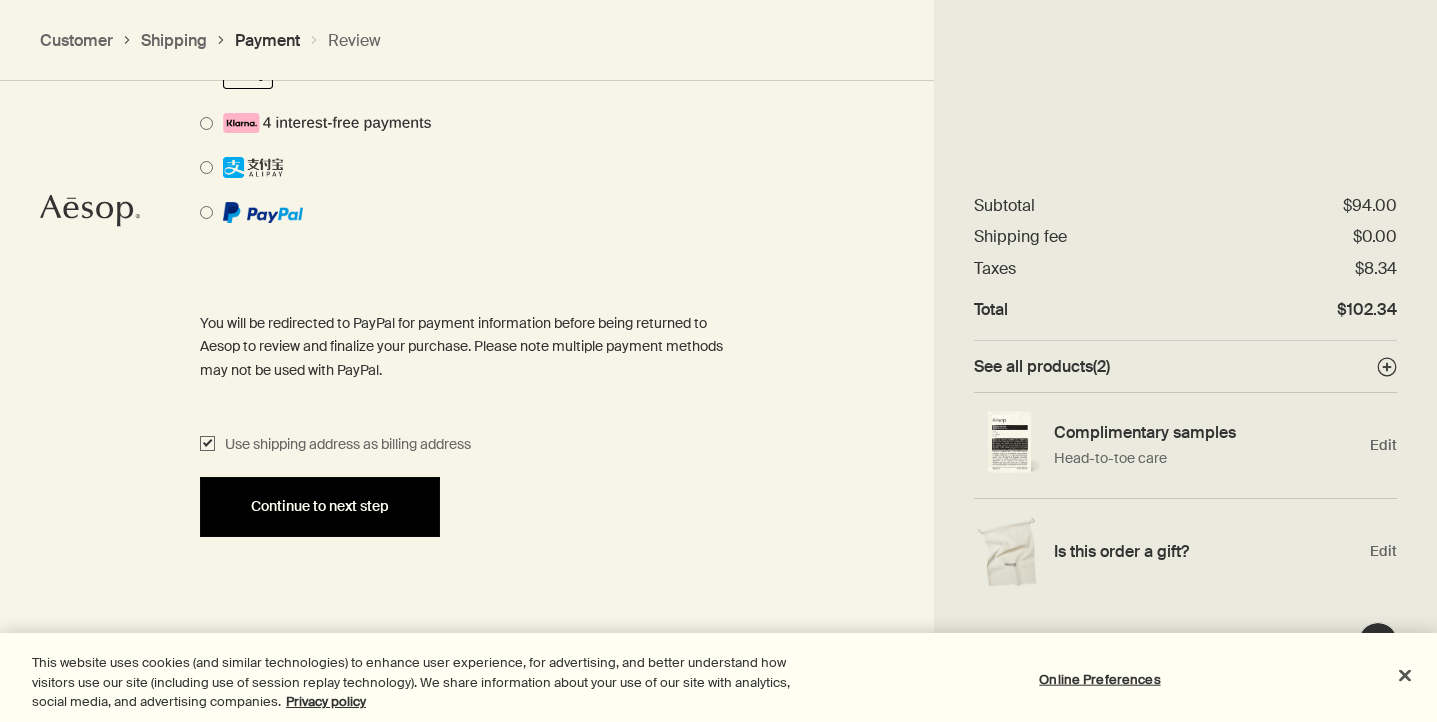 click on "Continue to next step" at bounding box center [320, 507] 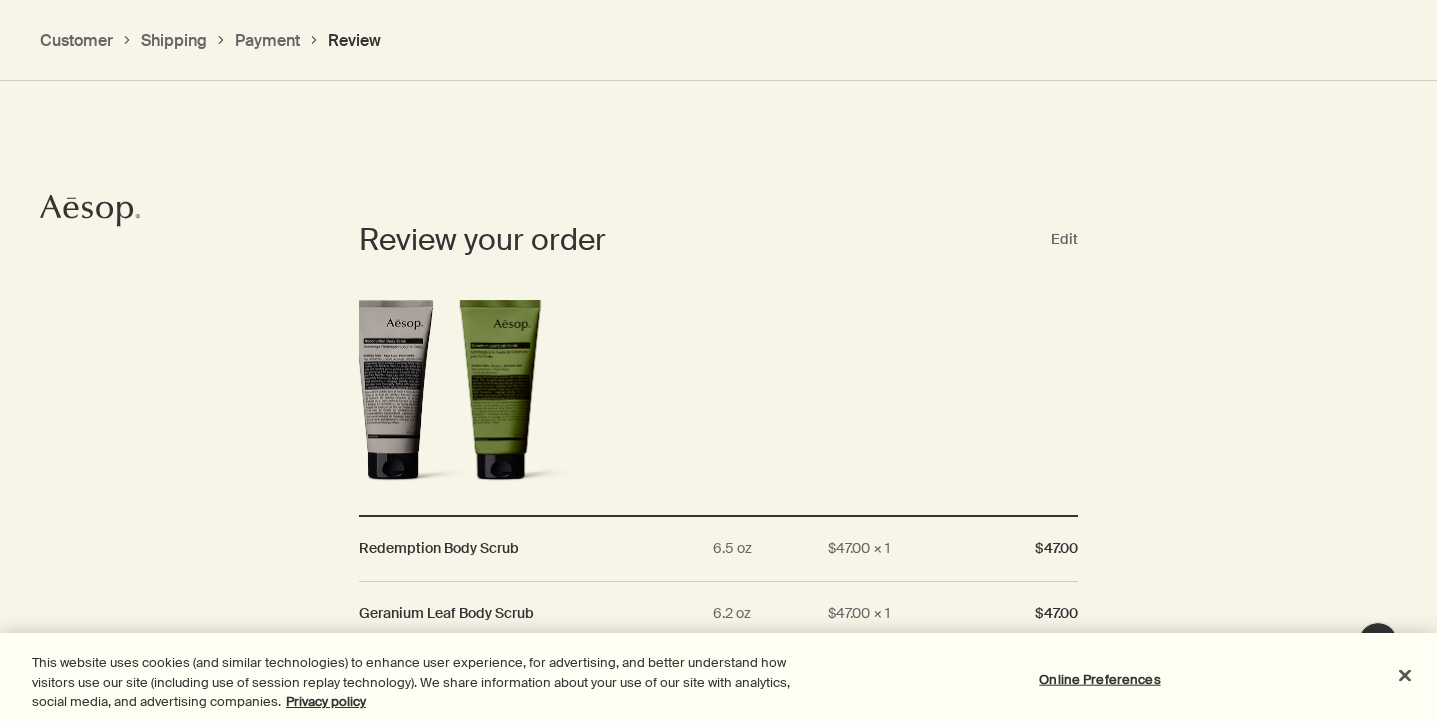 scroll, scrollTop: 1770, scrollLeft: 0, axis: vertical 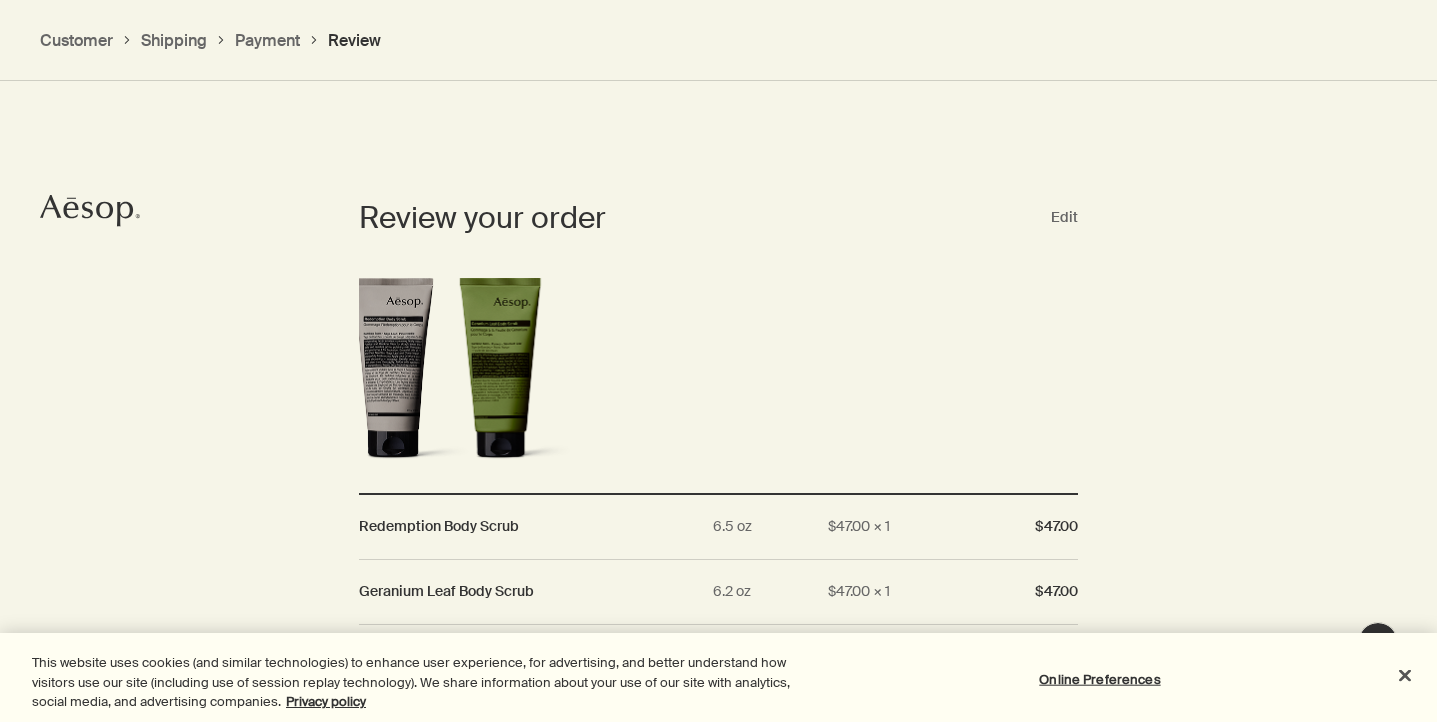 click on "Review your order Edit Redemption Body Scrub  6.5 oz $47.00   ×   1 $47.00 Geranium Leaf Body Scrub  6.2 oz $47.00   ×   1 $47.00 Head-to-toe care  Edit Apply a promotional code Subtotal (Tax Excl.) $94.00 Shipping Method - Complimentary $0.00 Taxes TAX $8.34 Total $102.34" at bounding box center [718, 553] 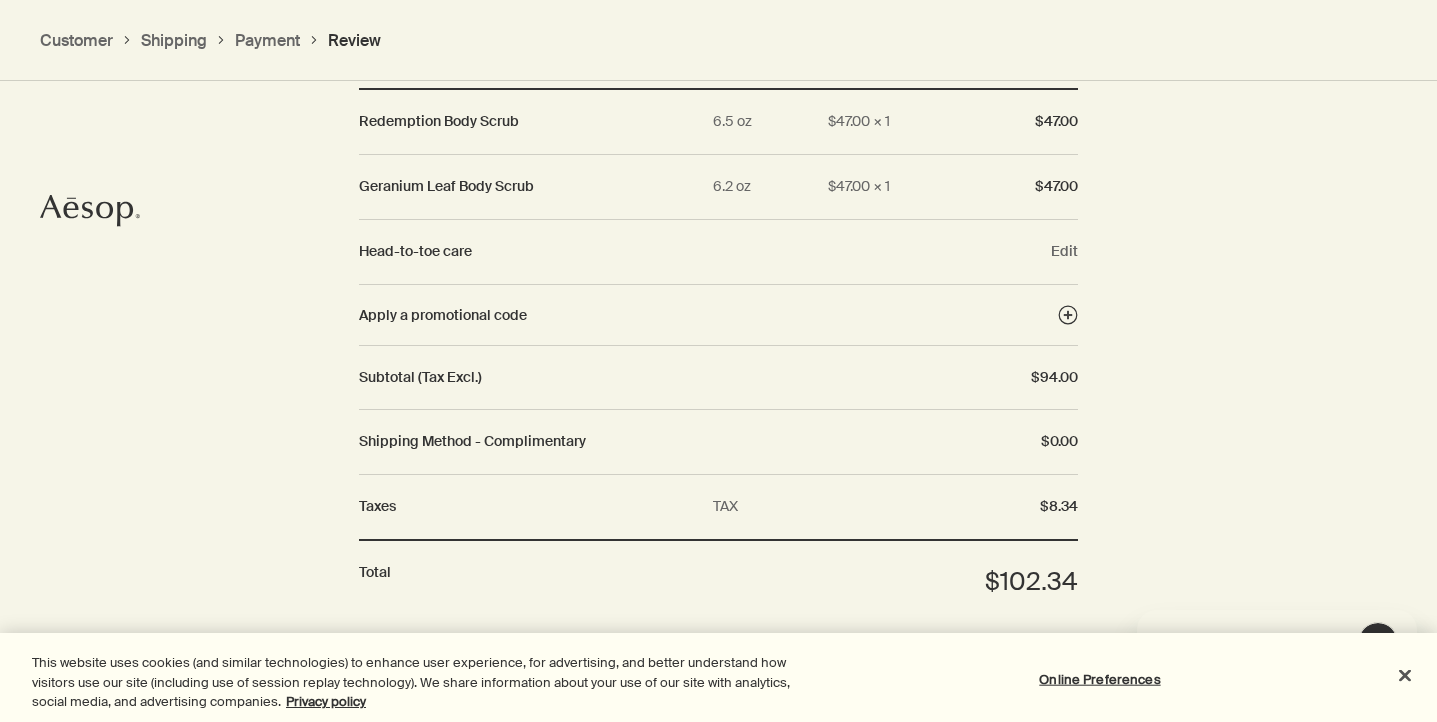 scroll, scrollTop: 0, scrollLeft: 0, axis: both 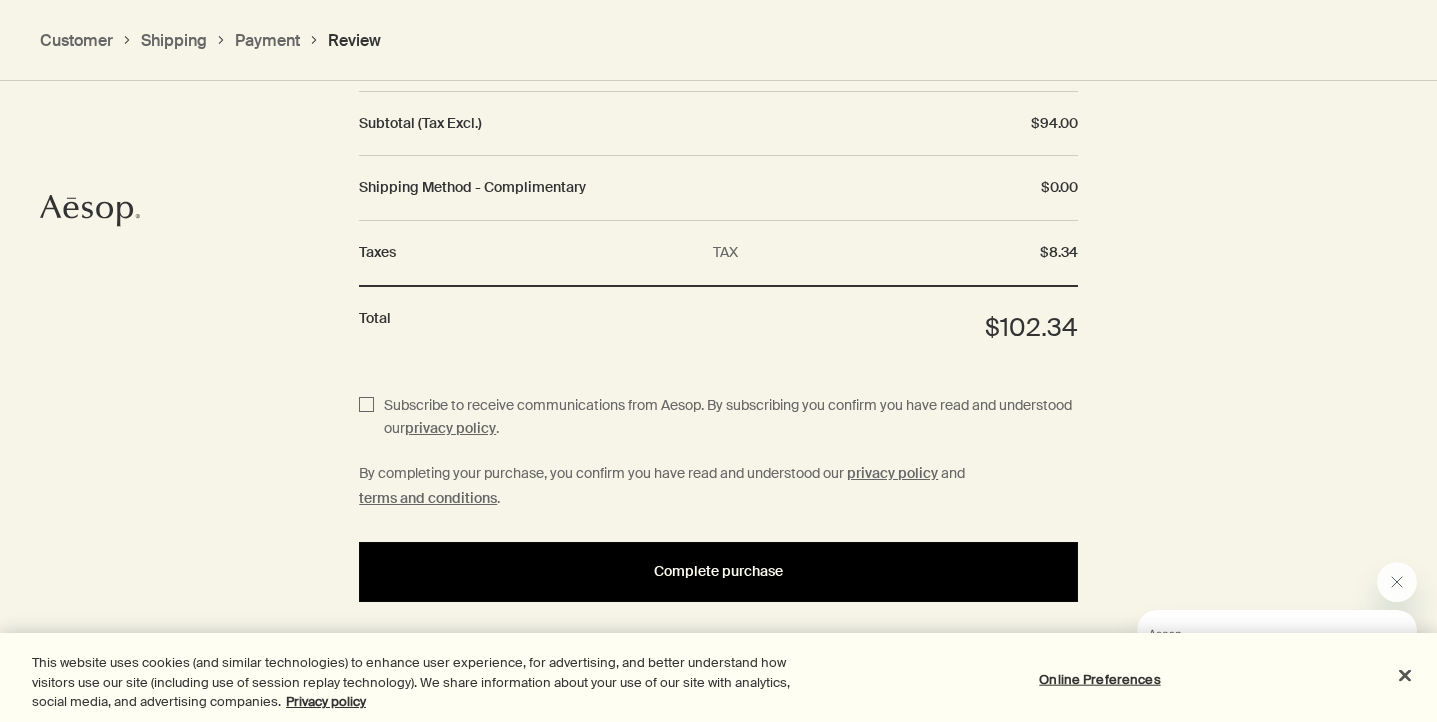 click on "Complete purchase" at bounding box center (718, 572) 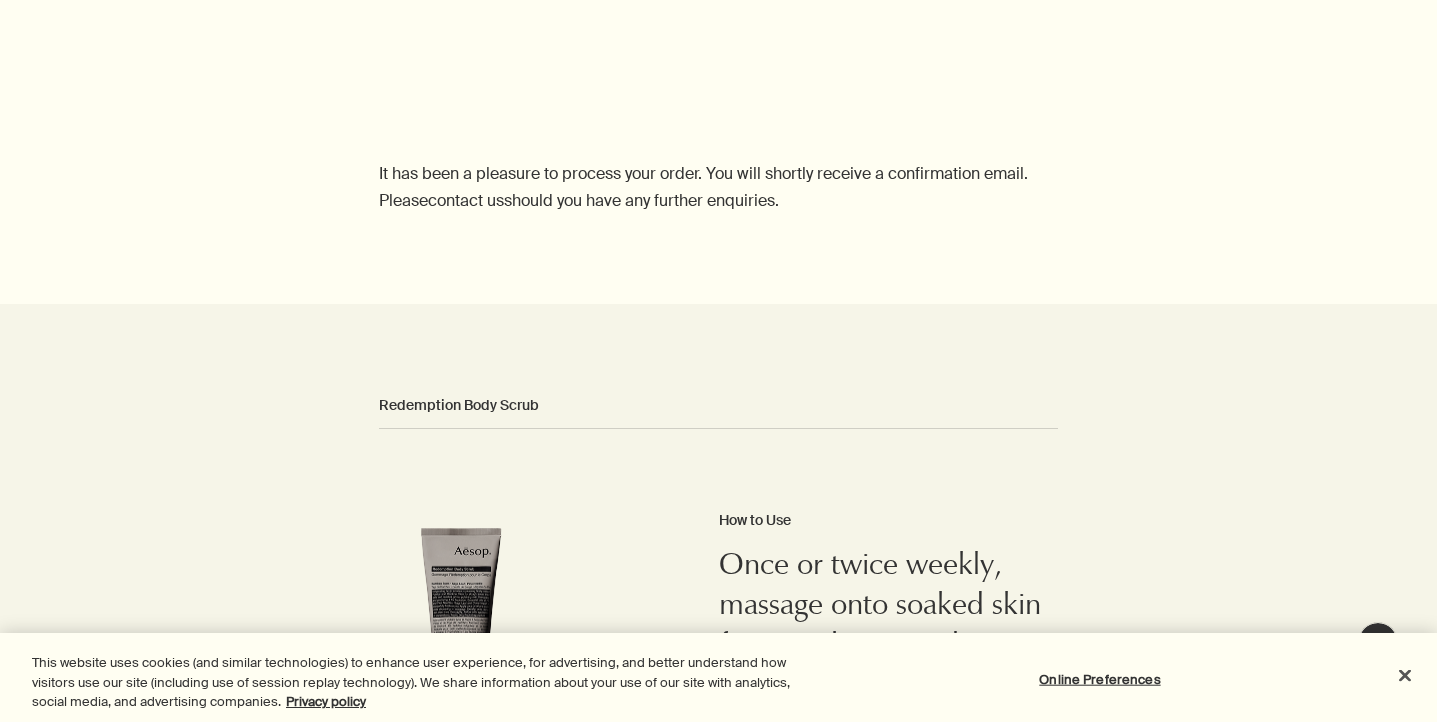scroll, scrollTop: 0, scrollLeft: 0, axis: both 